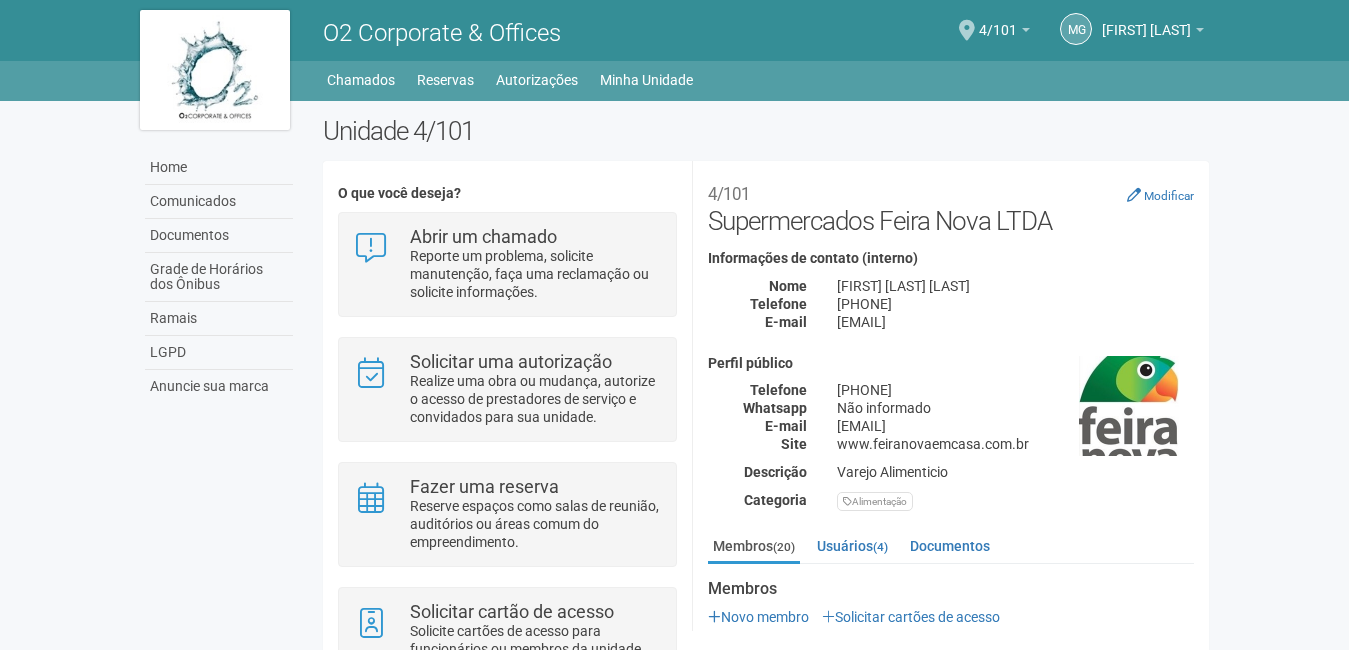 scroll, scrollTop: 0, scrollLeft: 0, axis: both 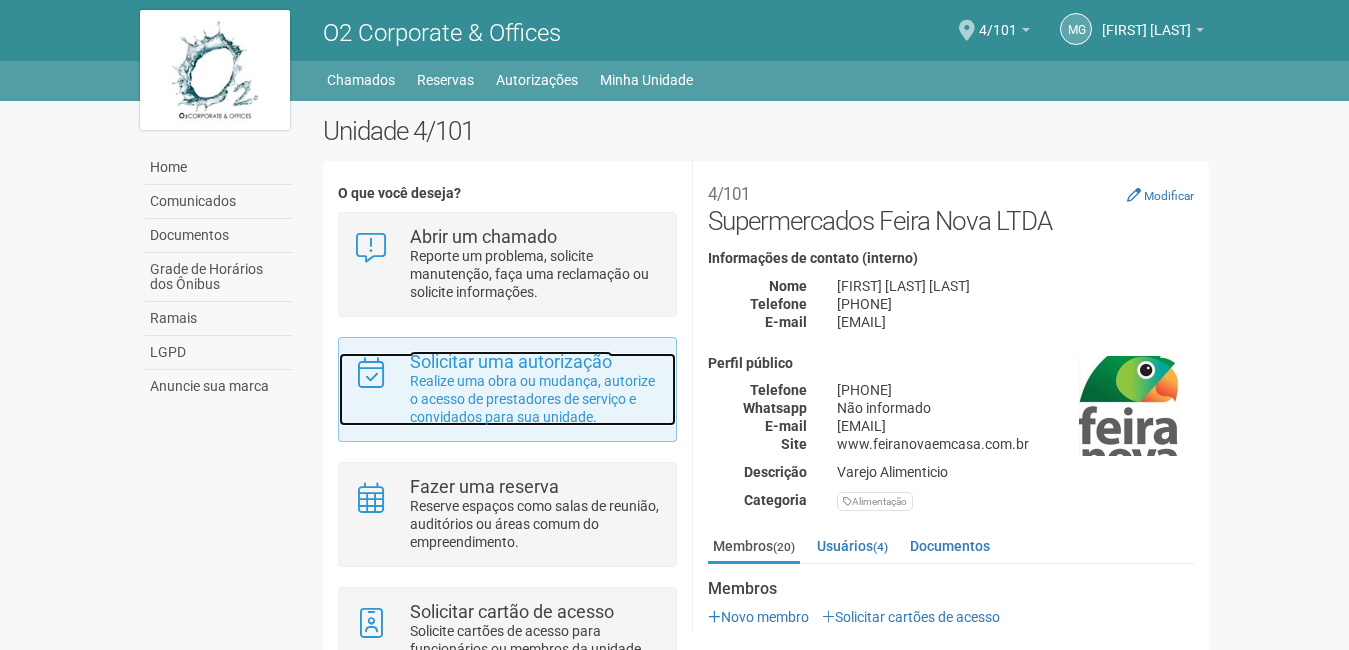 click on "Realize uma obra ou mudança, autorize o acesso de prestadores de serviço e convidados para sua unidade." at bounding box center [535, 399] 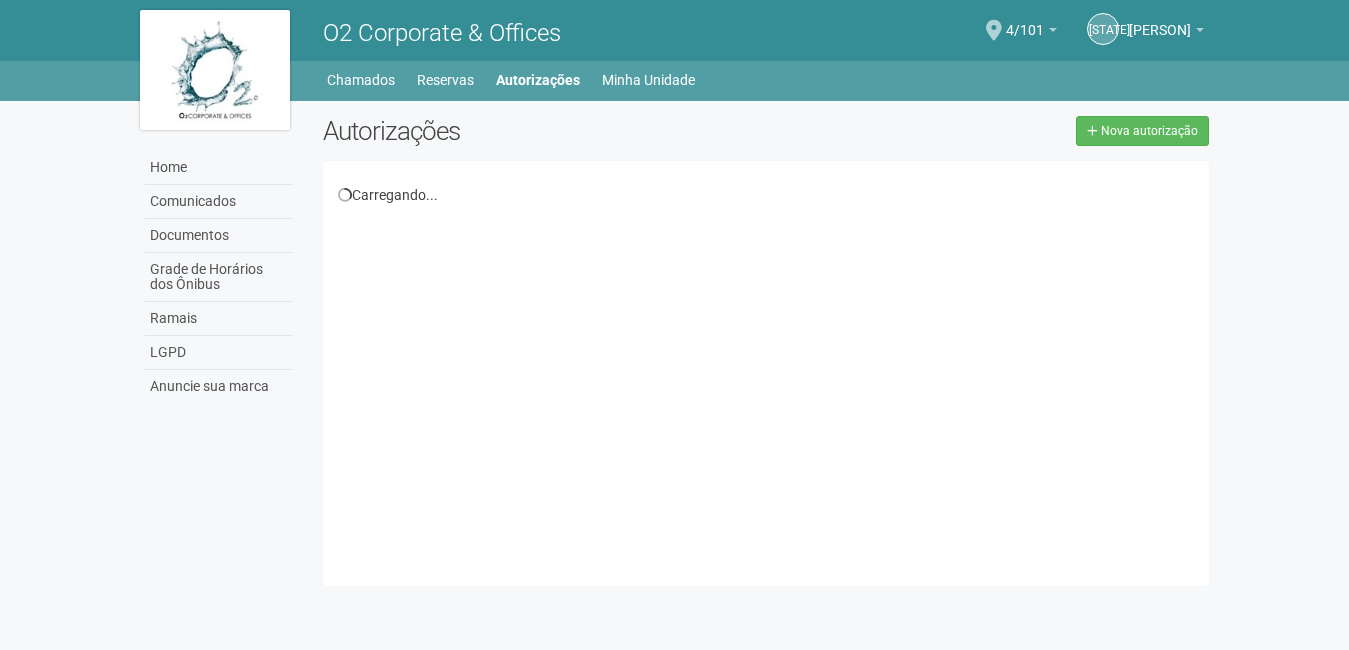 scroll, scrollTop: 0, scrollLeft: 0, axis: both 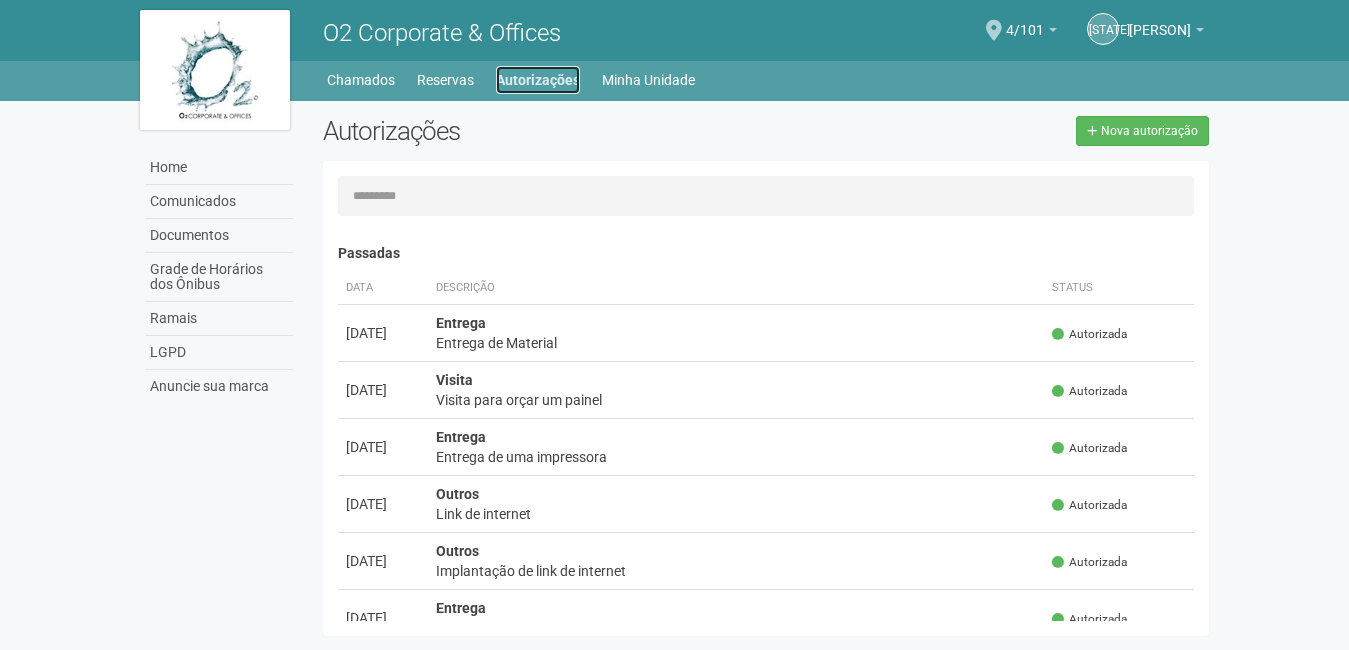 click on "Autorizações" at bounding box center (538, 80) 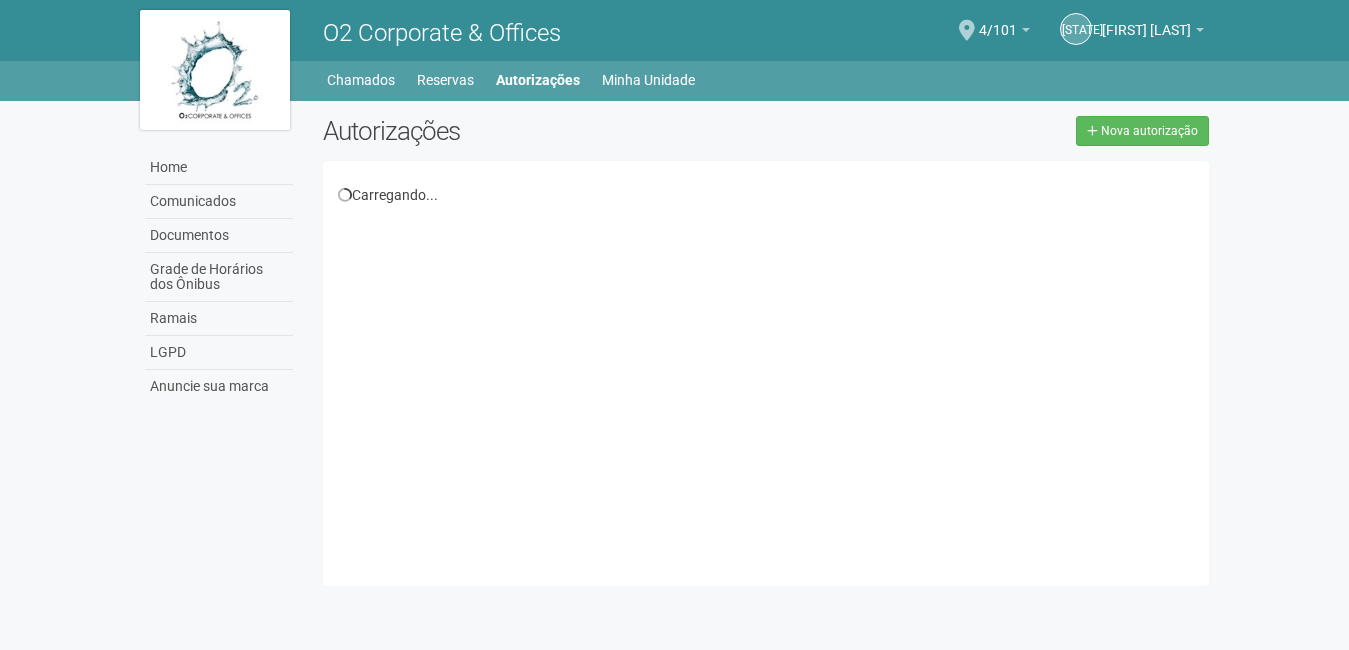 scroll, scrollTop: 0, scrollLeft: 0, axis: both 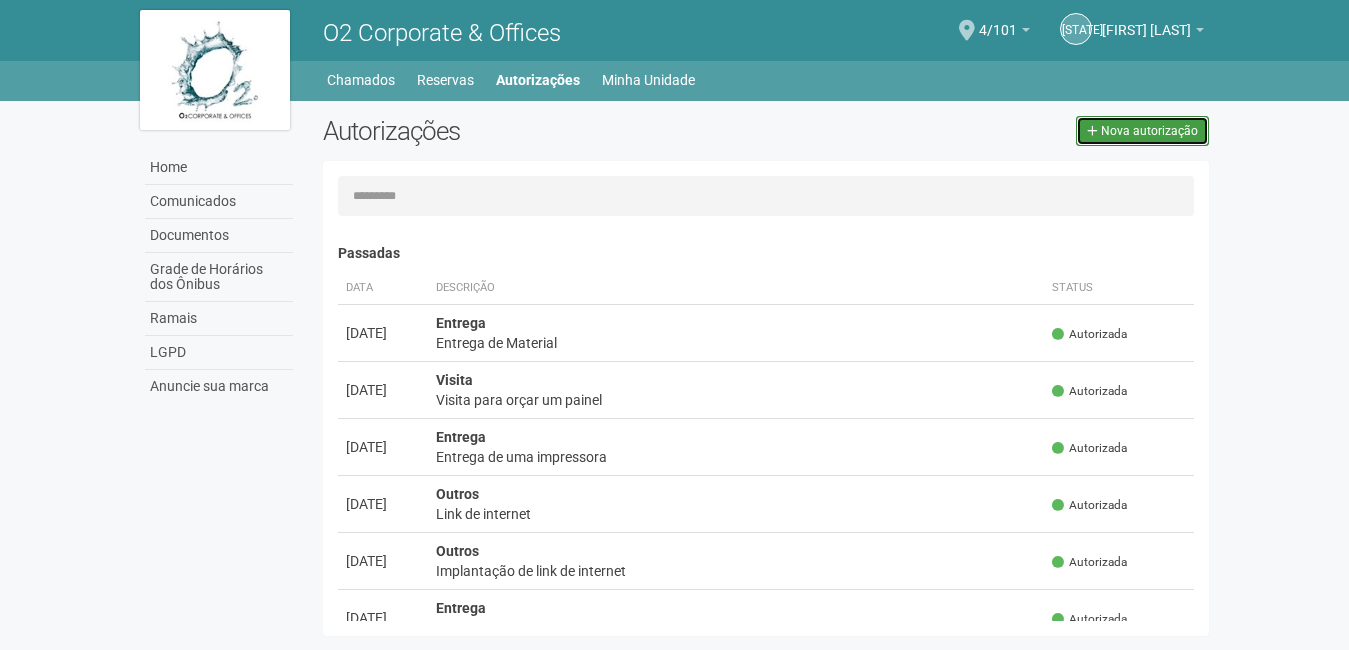 click on "Nova autorização" at bounding box center [1149, 131] 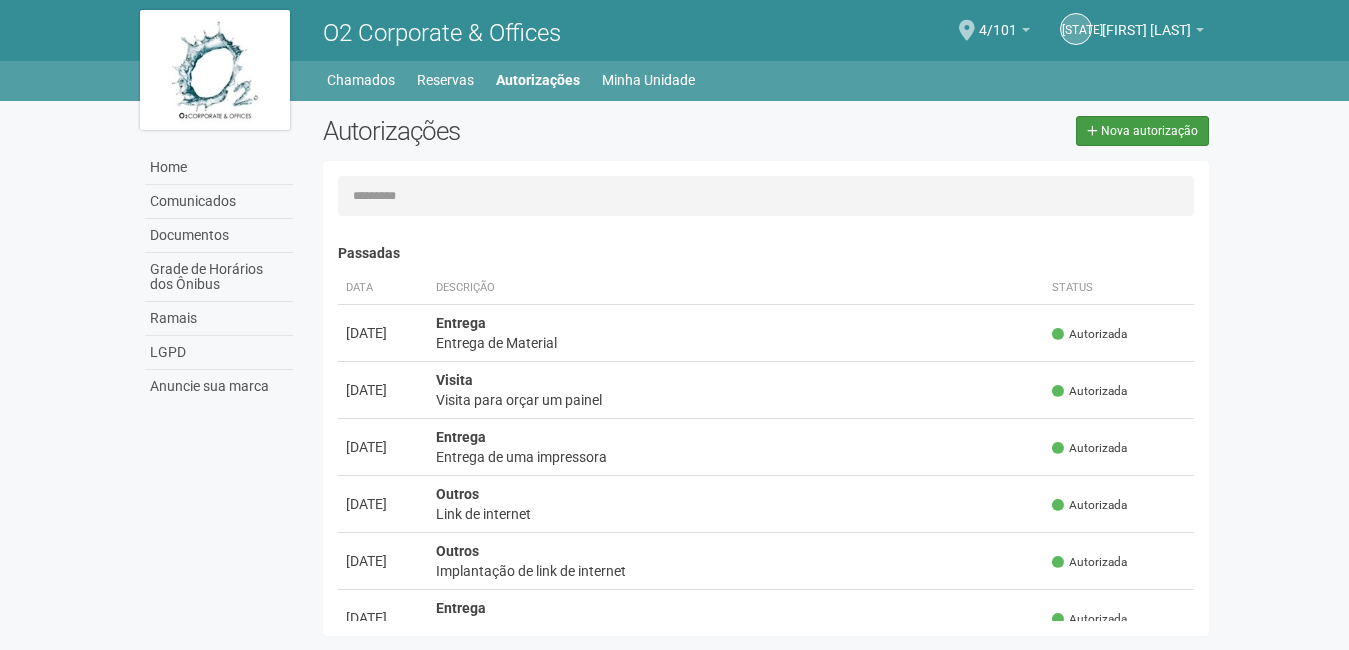select on "**" 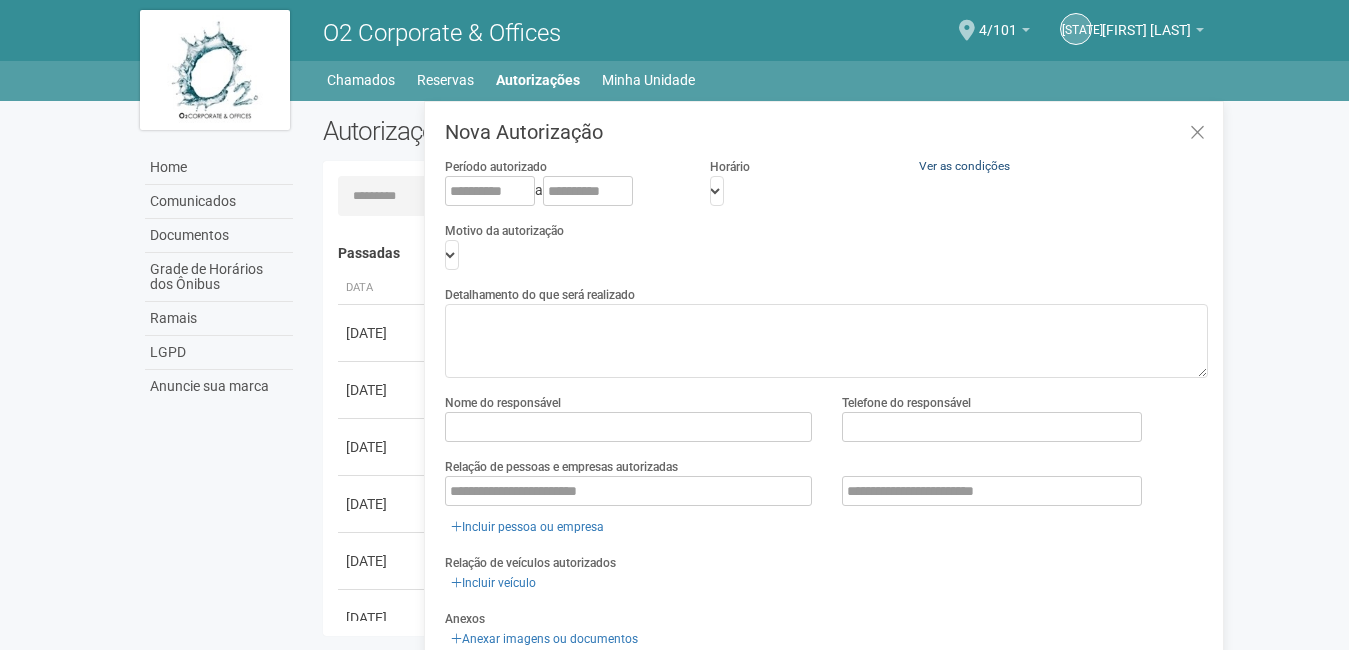 scroll, scrollTop: 31, scrollLeft: 0, axis: vertical 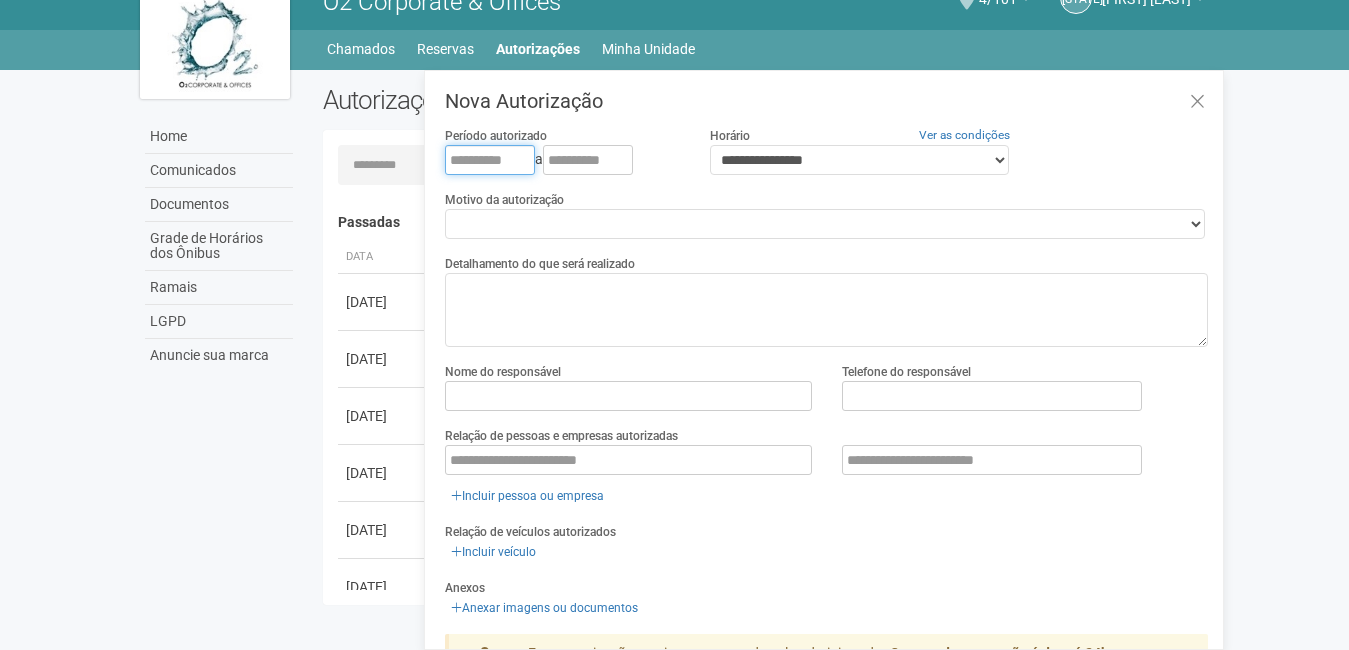 click at bounding box center (490, 160) 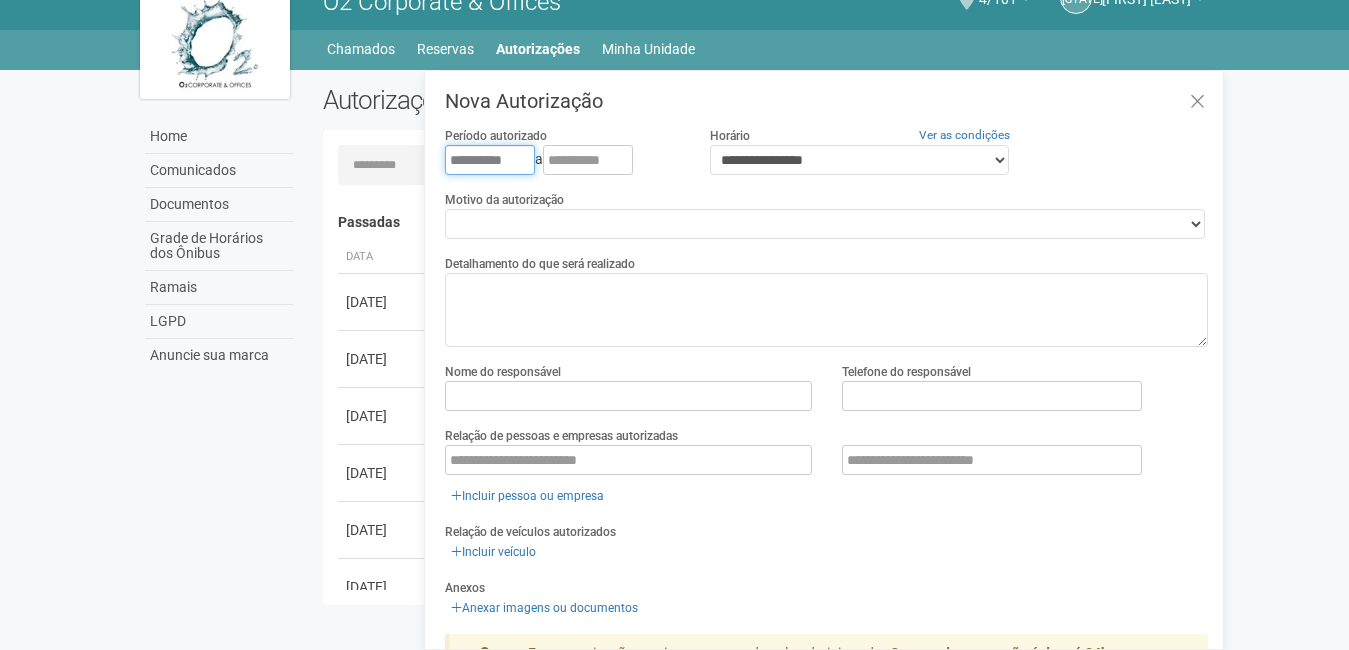 type on "**********" 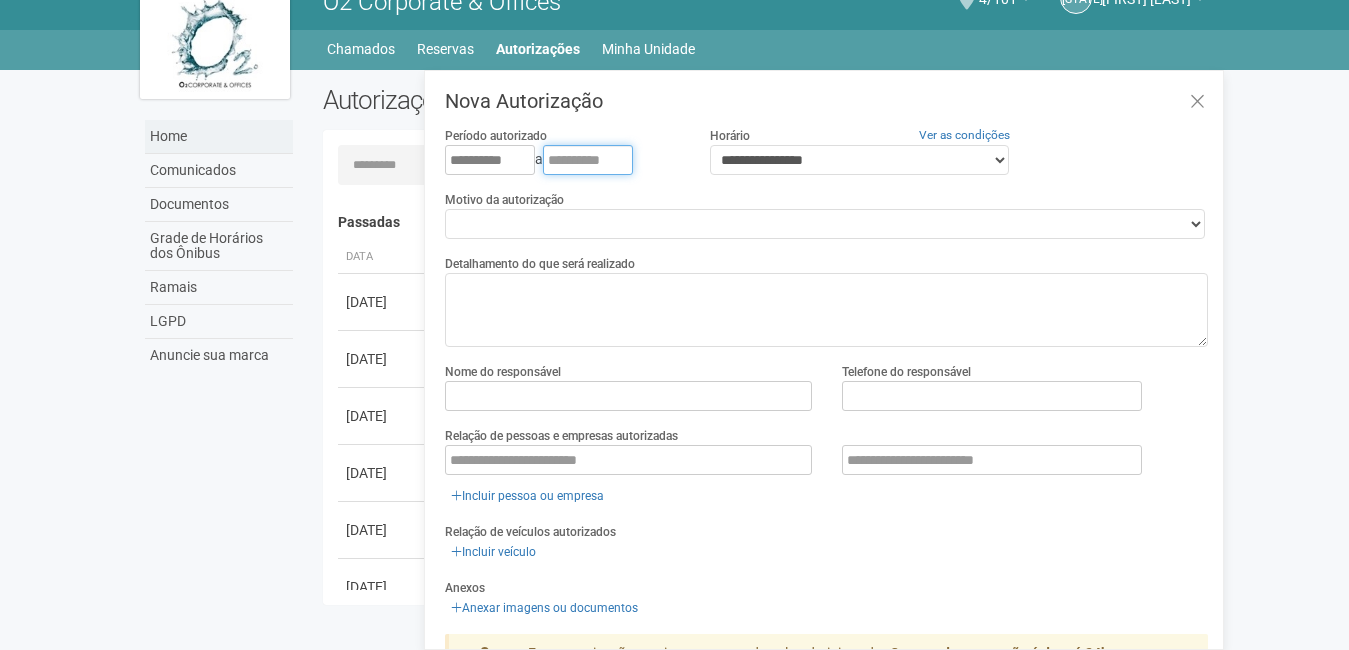 drag, startPoint x: 632, startPoint y: 160, endPoint x: 282, endPoint y: 132, distance: 351.11823 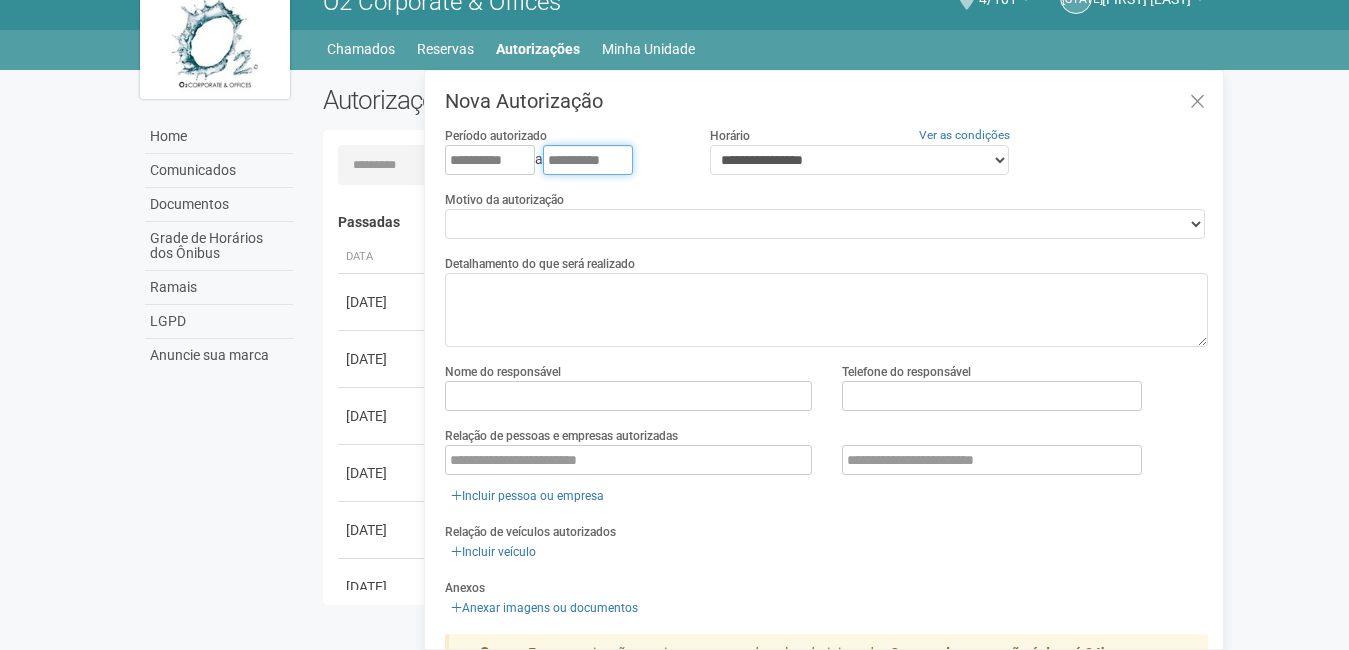 type on "**********" 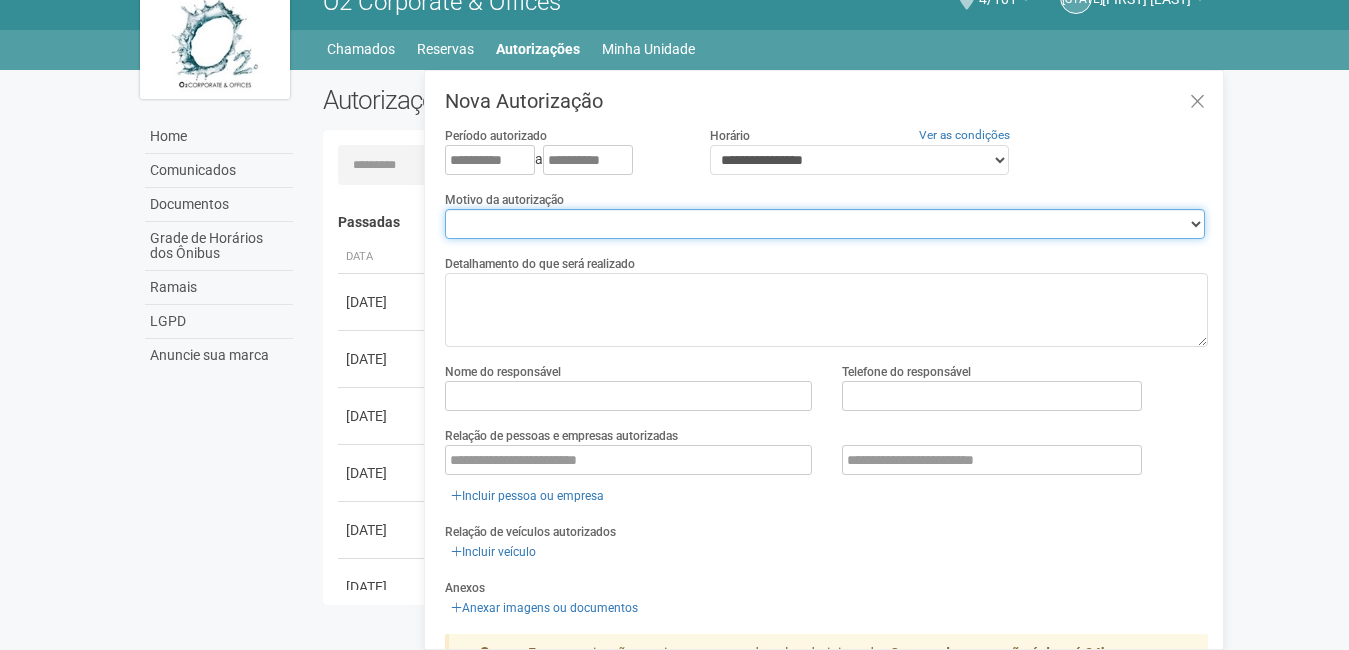 click on "**********" at bounding box center (825, 224) 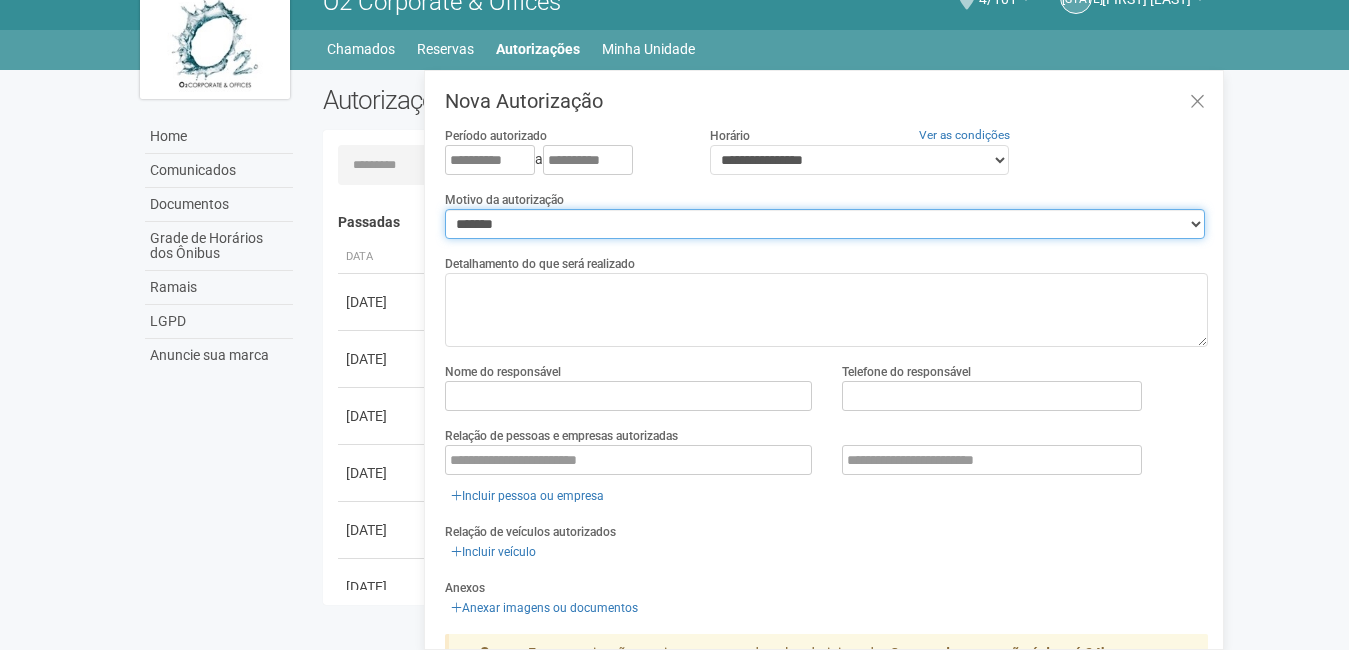 click on "**********" at bounding box center (825, 224) 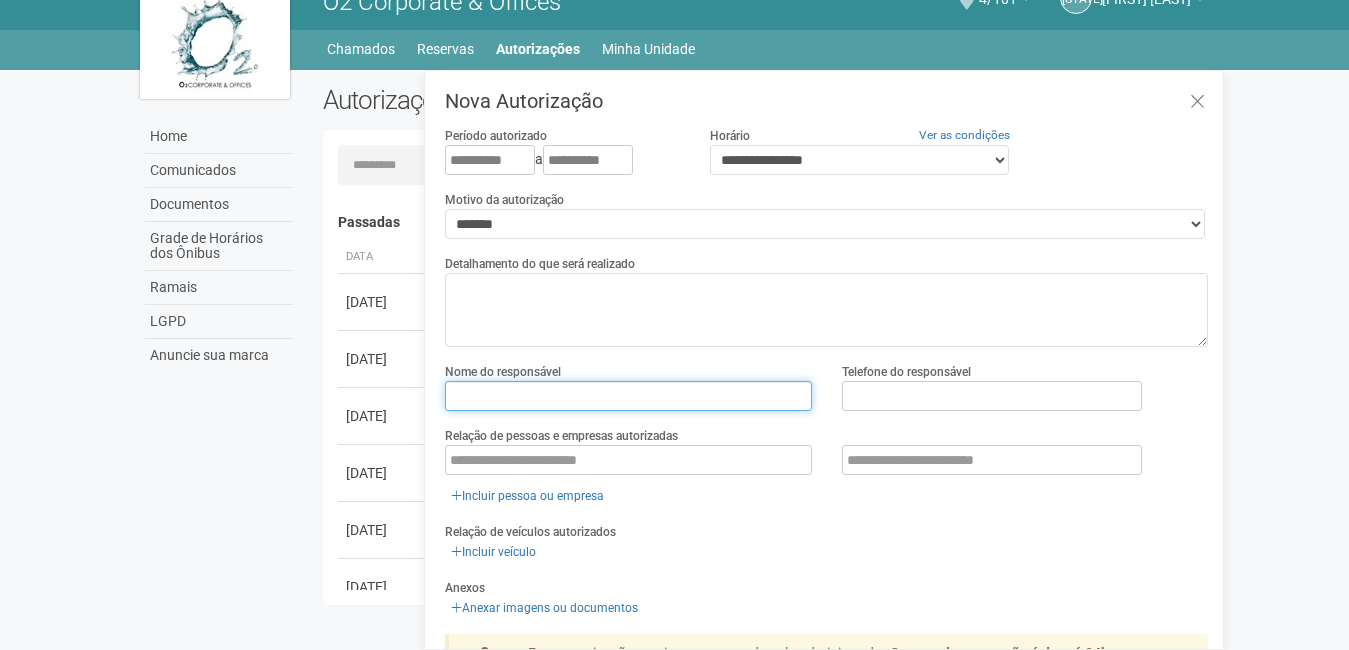click at bounding box center [628, 396] 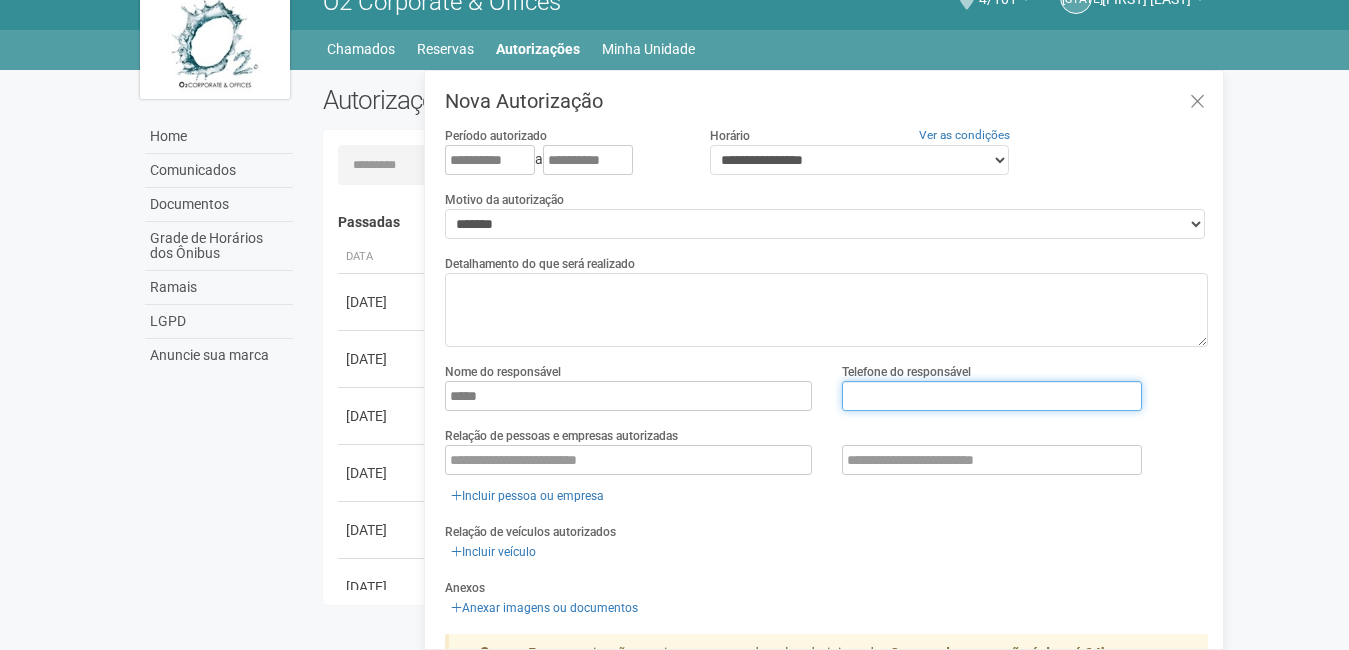 click at bounding box center (992, 396) 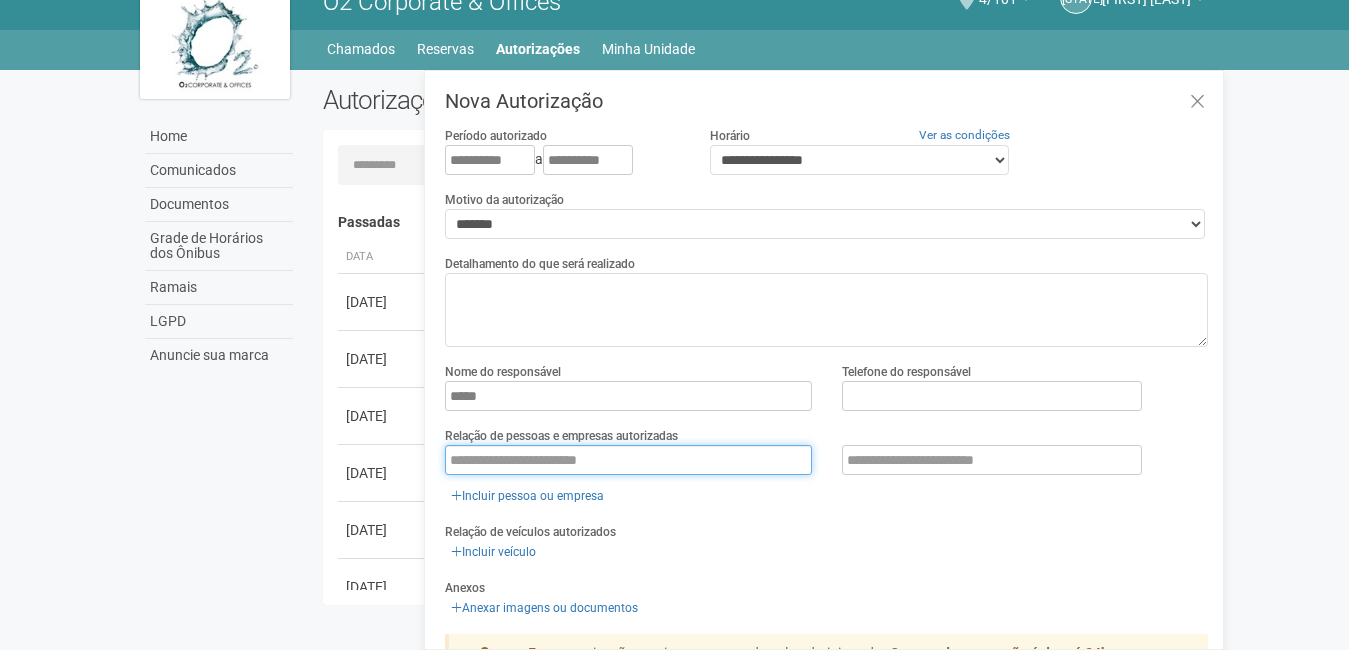 click at bounding box center (628, 460) 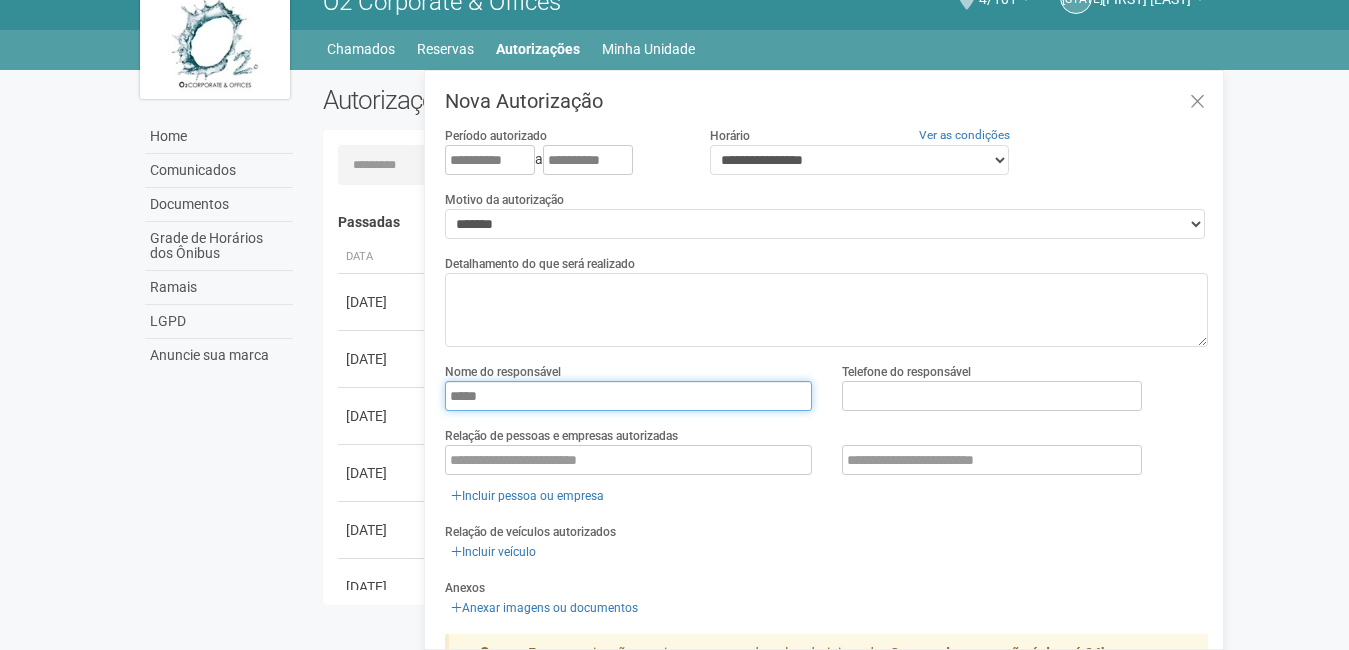 click on "*****" at bounding box center (628, 396) 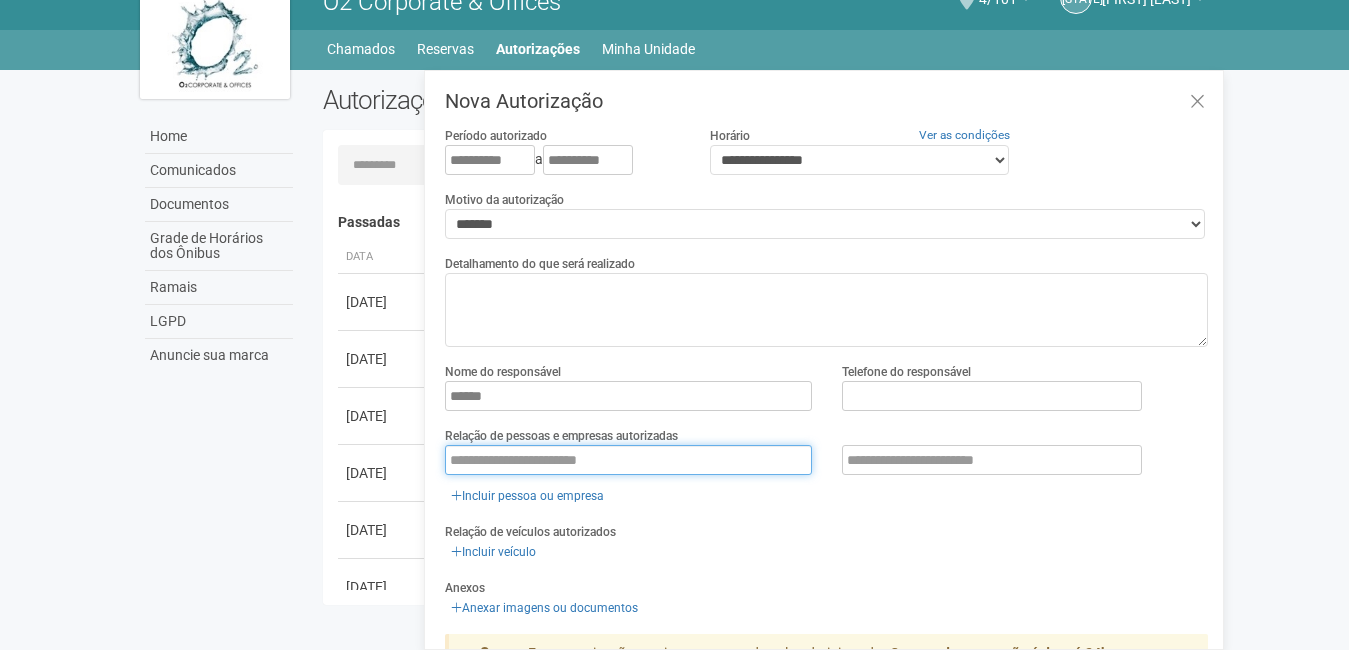 click at bounding box center [628, 460] 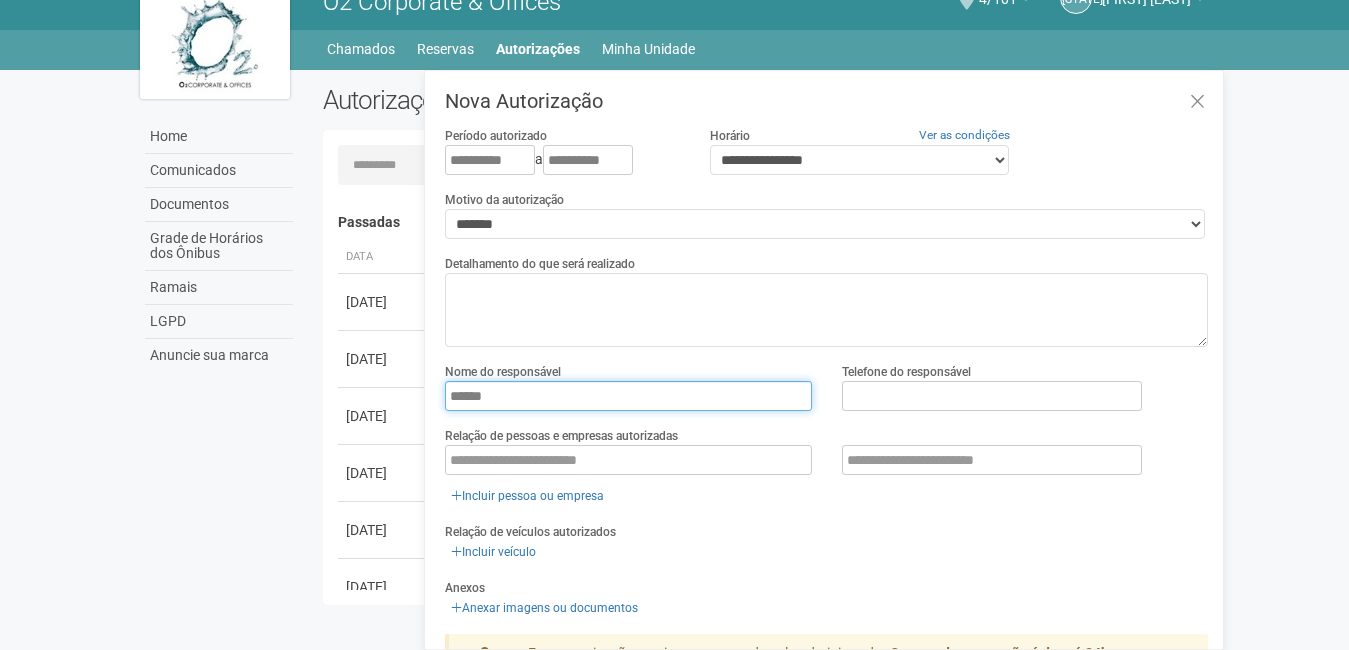 click on "******" at bounding box center (628, 396) 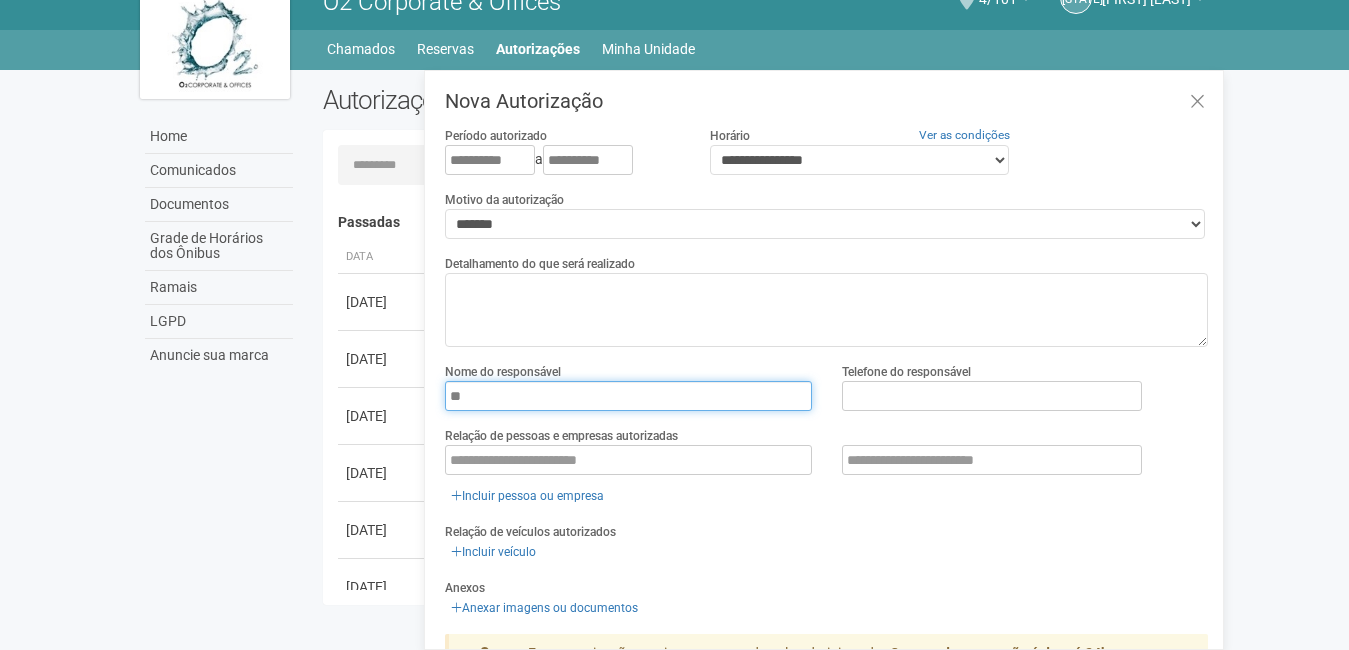 type on "*" 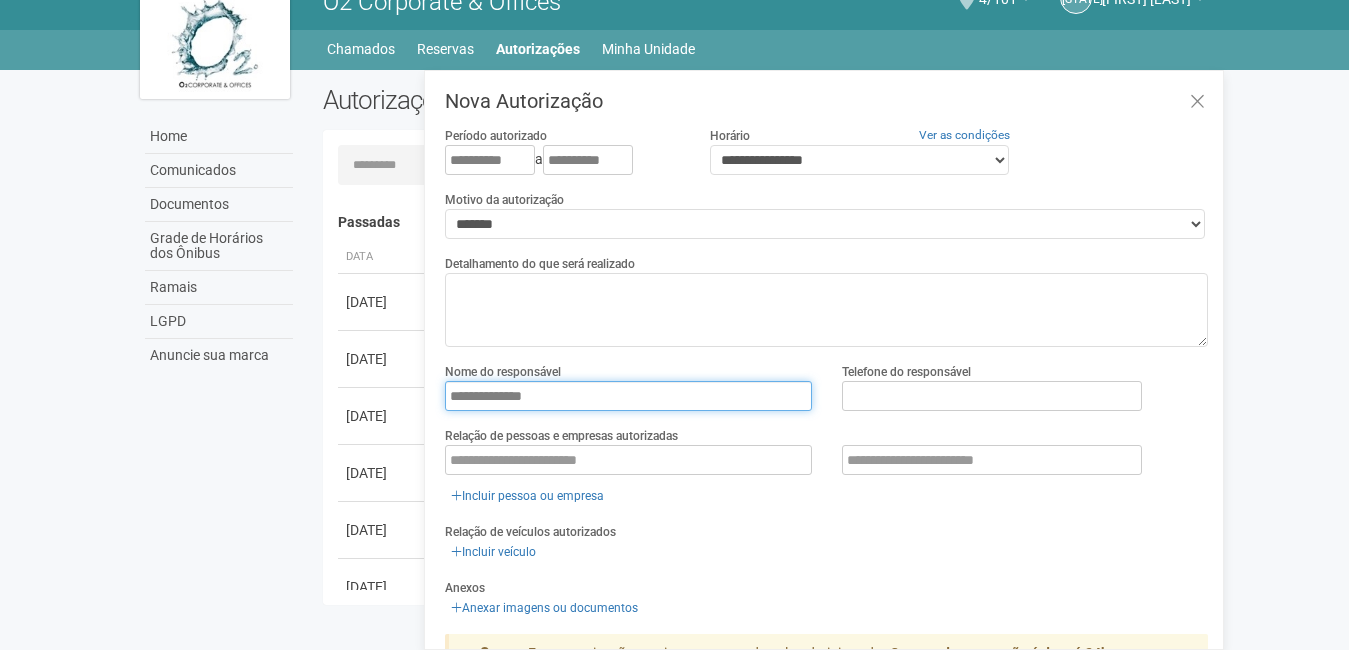 type on "**********" 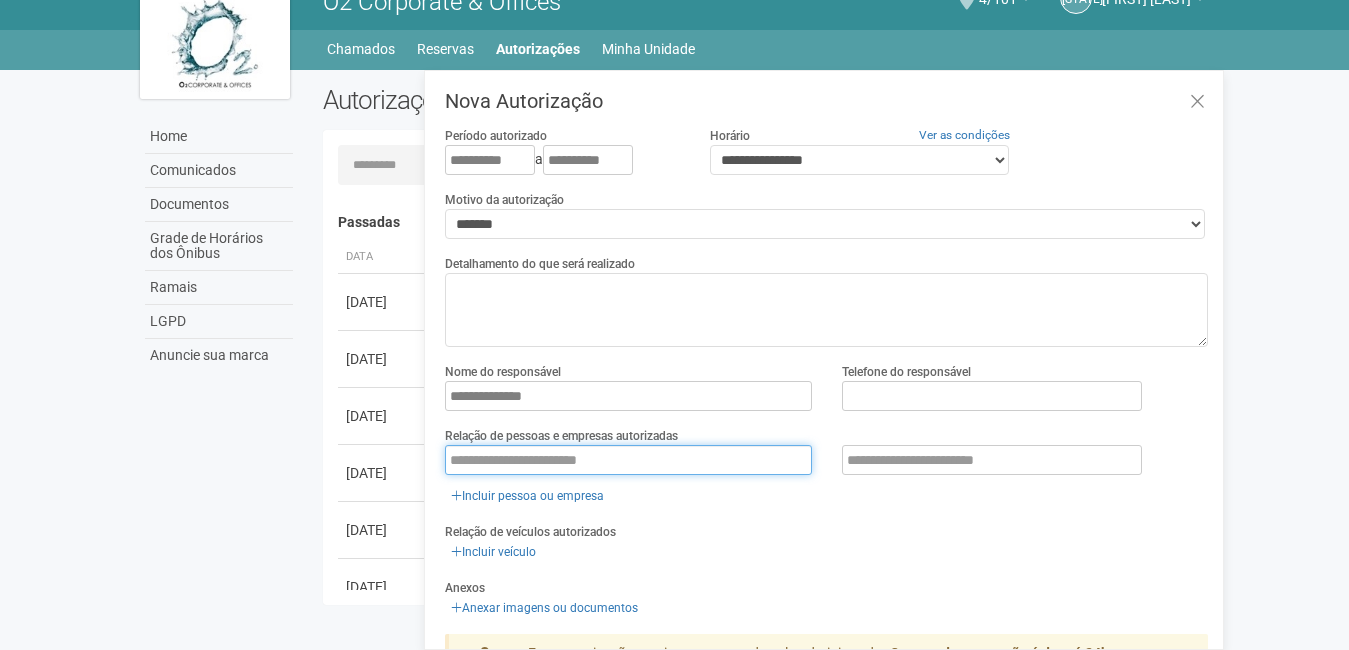 click at bounding box center [628, 460] 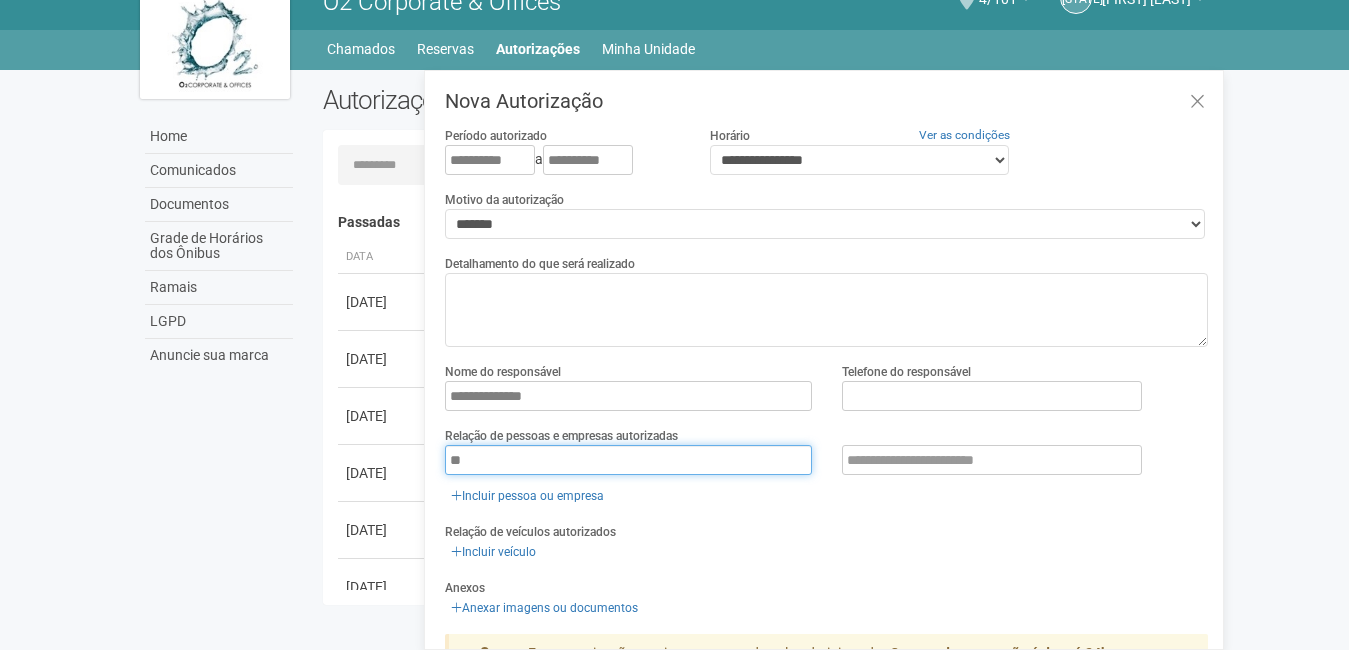 type on "*" 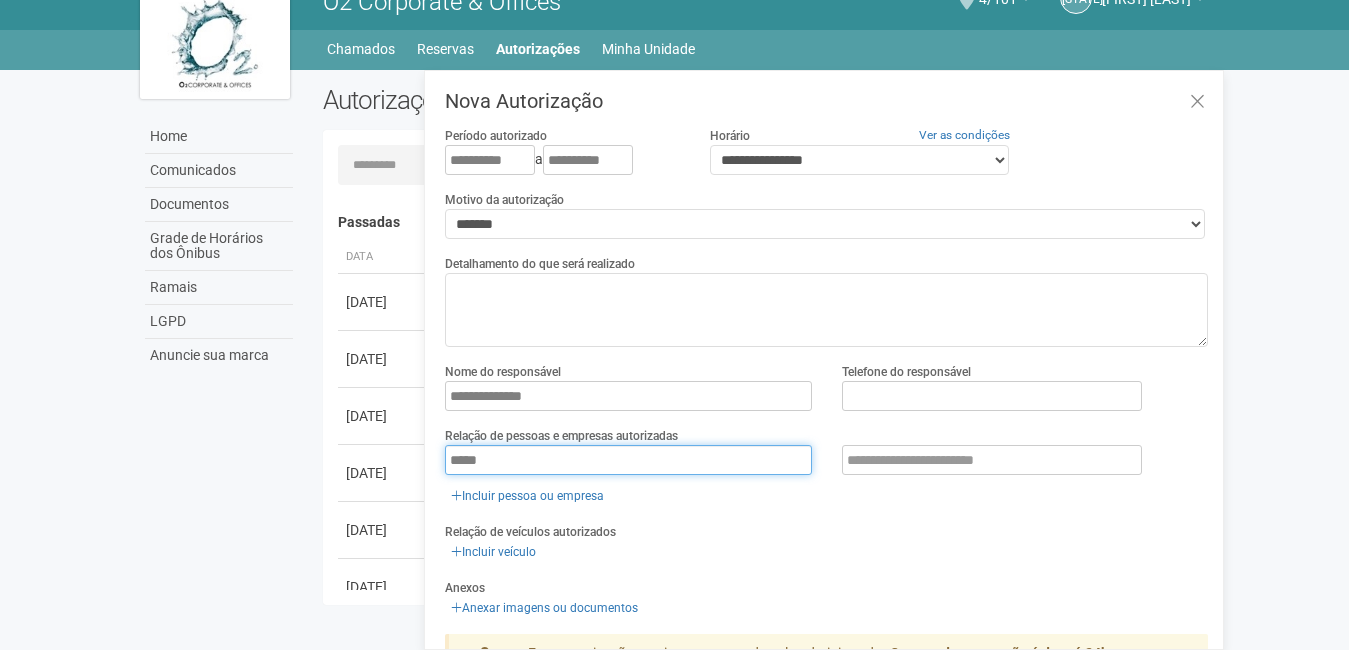 click on "*****" at bounding box center [628, 460] 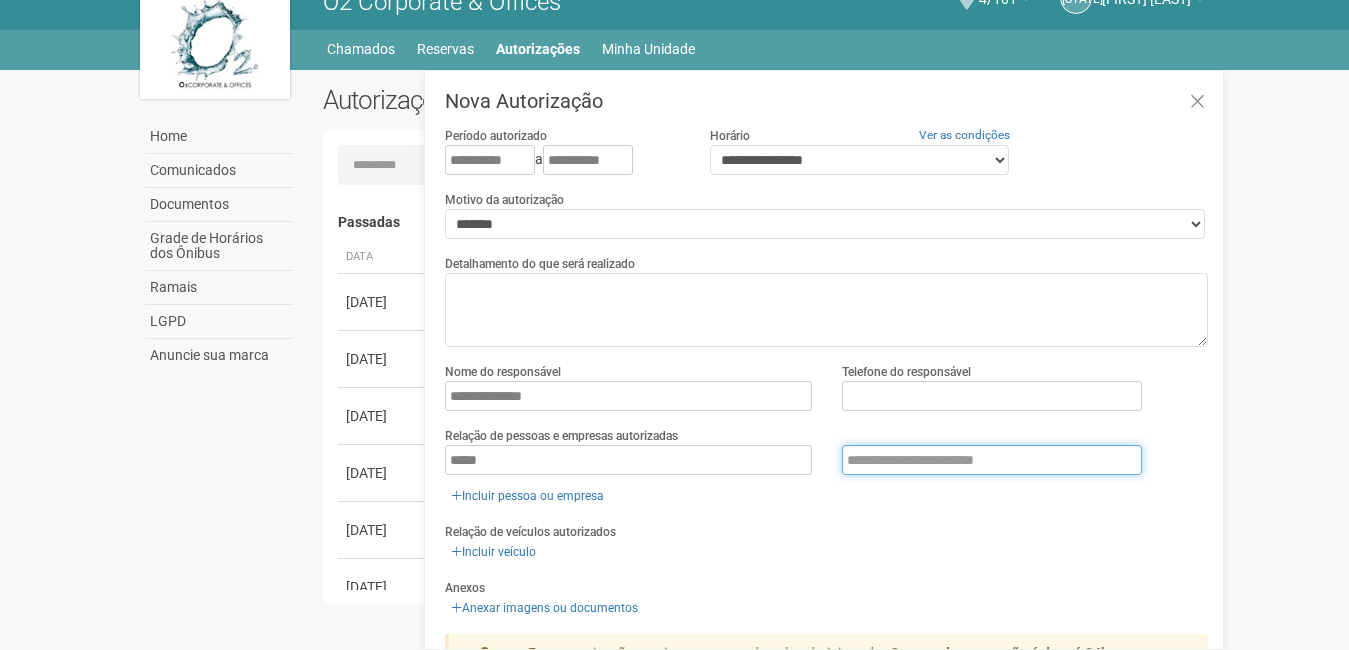 click at bounding box center (992, 460) 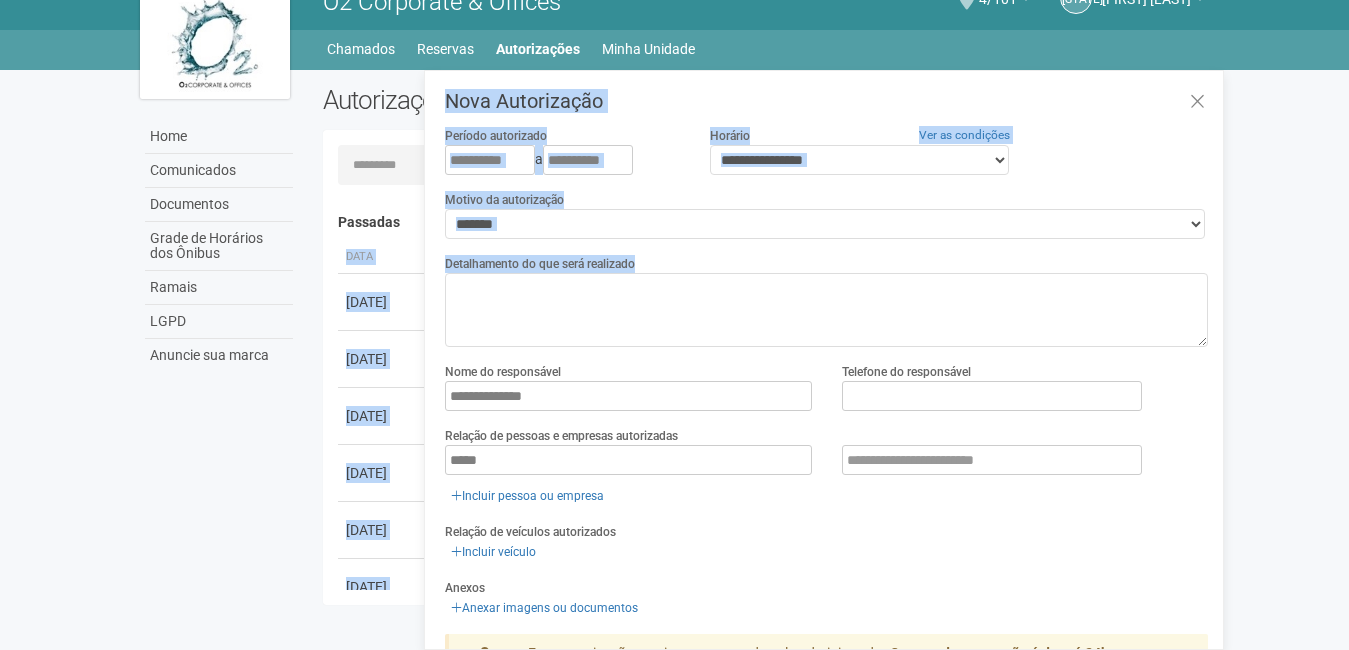 drag, startPoint x: 1222, startPoint y: 304, endPoint x: 1230, endPoint y: 396, distance: 92.34717 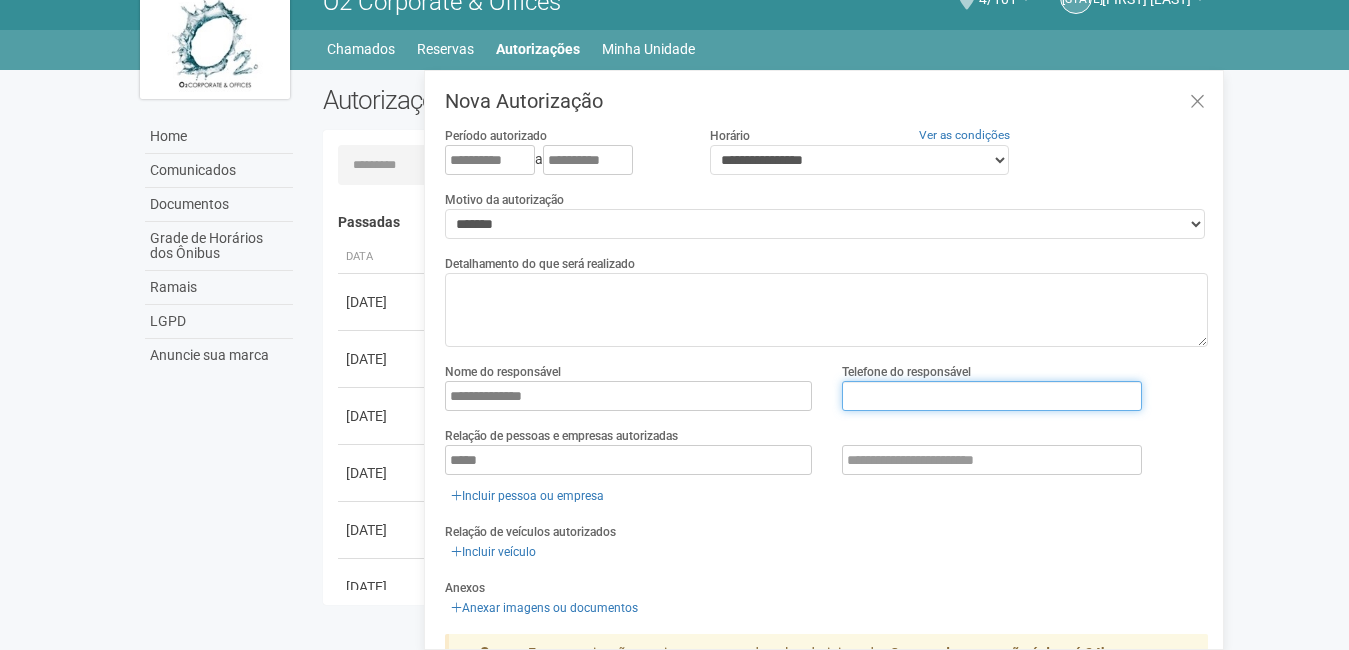 click at bounding box center [992, 396] 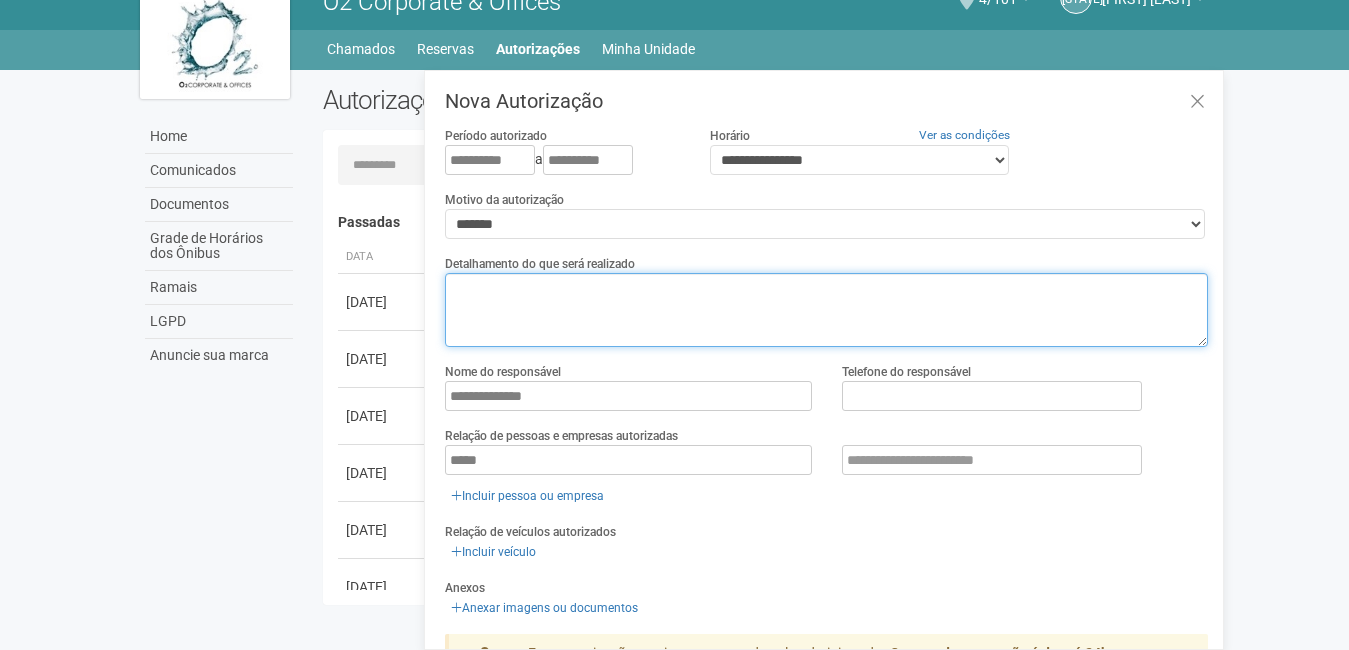 click at bounding box center [826, 310] 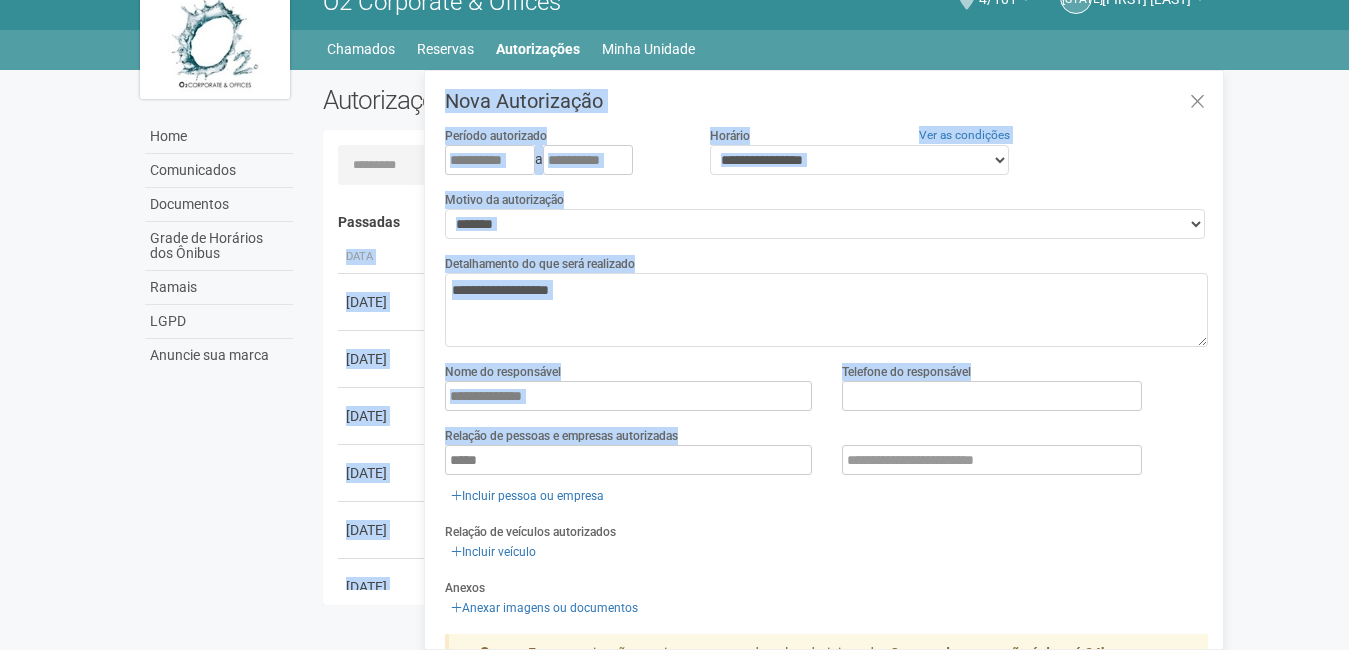 drag, startPoint x: 1224, startPoint y: 440, endPoint x: 1241, endPoint y: 592, distance: 152.94771 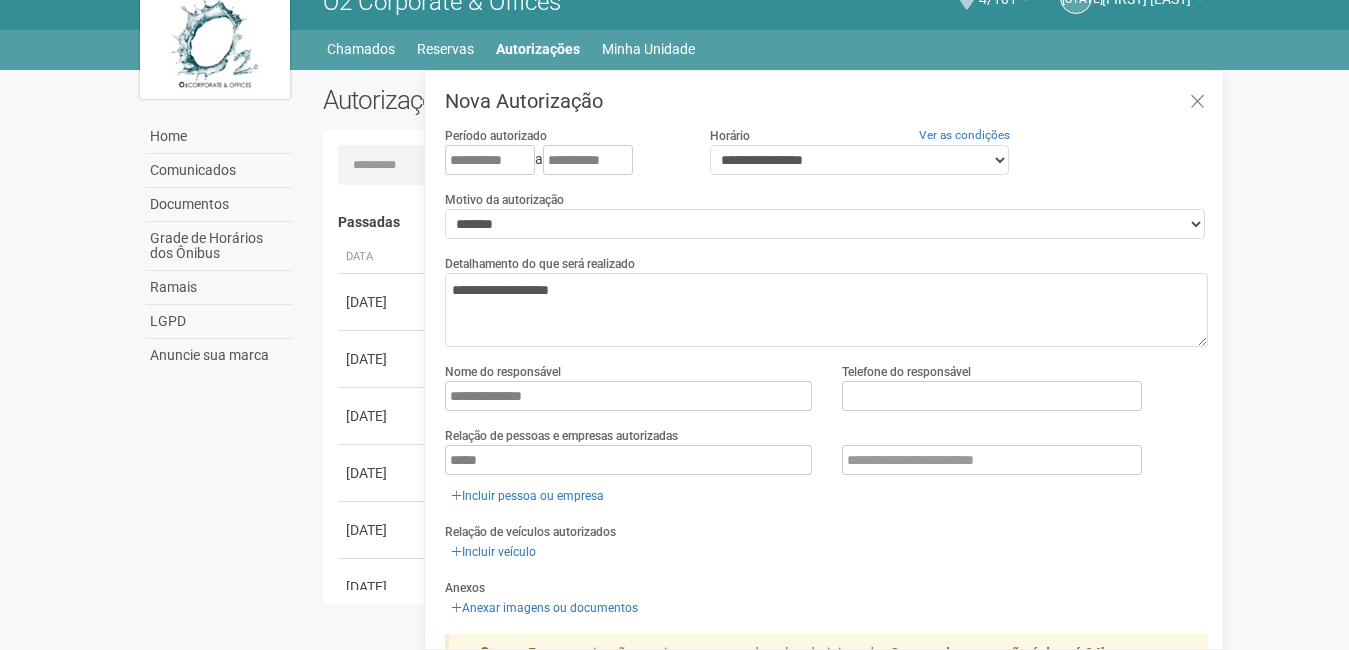 click on "**********" at bounding box center [826, 440] 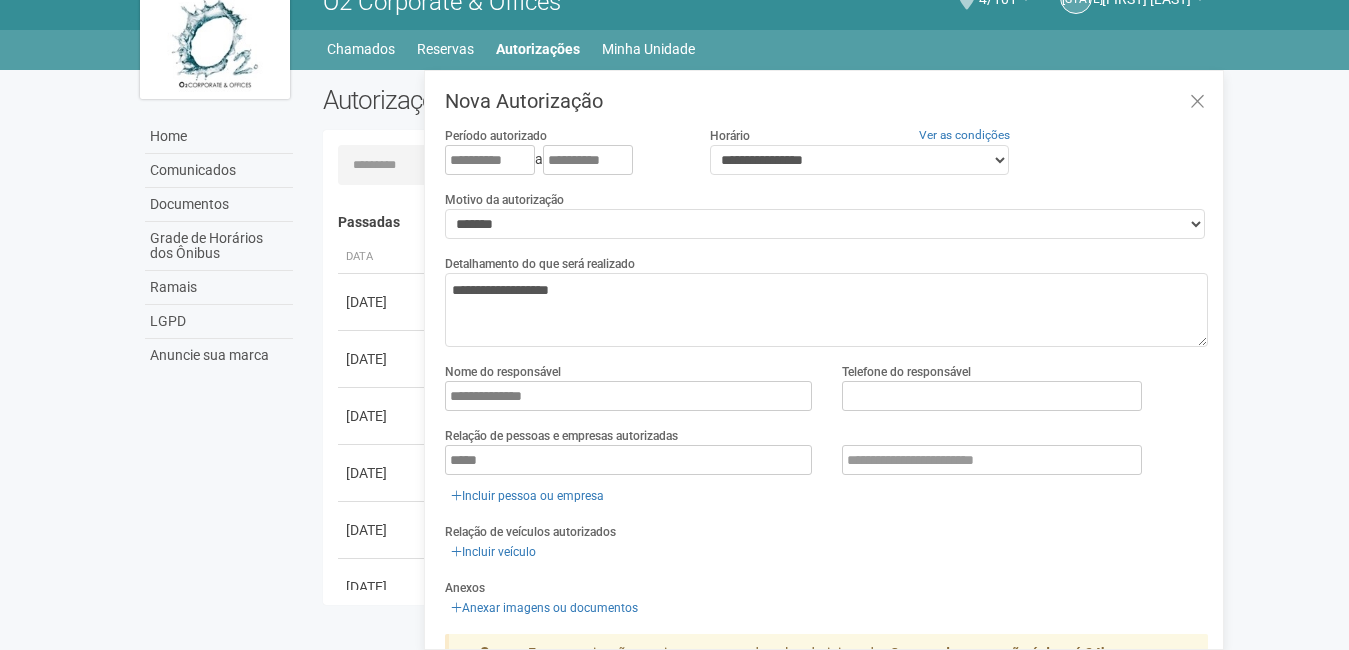 drag, startPoint x: 1348, startPoint y: 631, endPoint x: 1217, endPoint y: 631, distance: 131 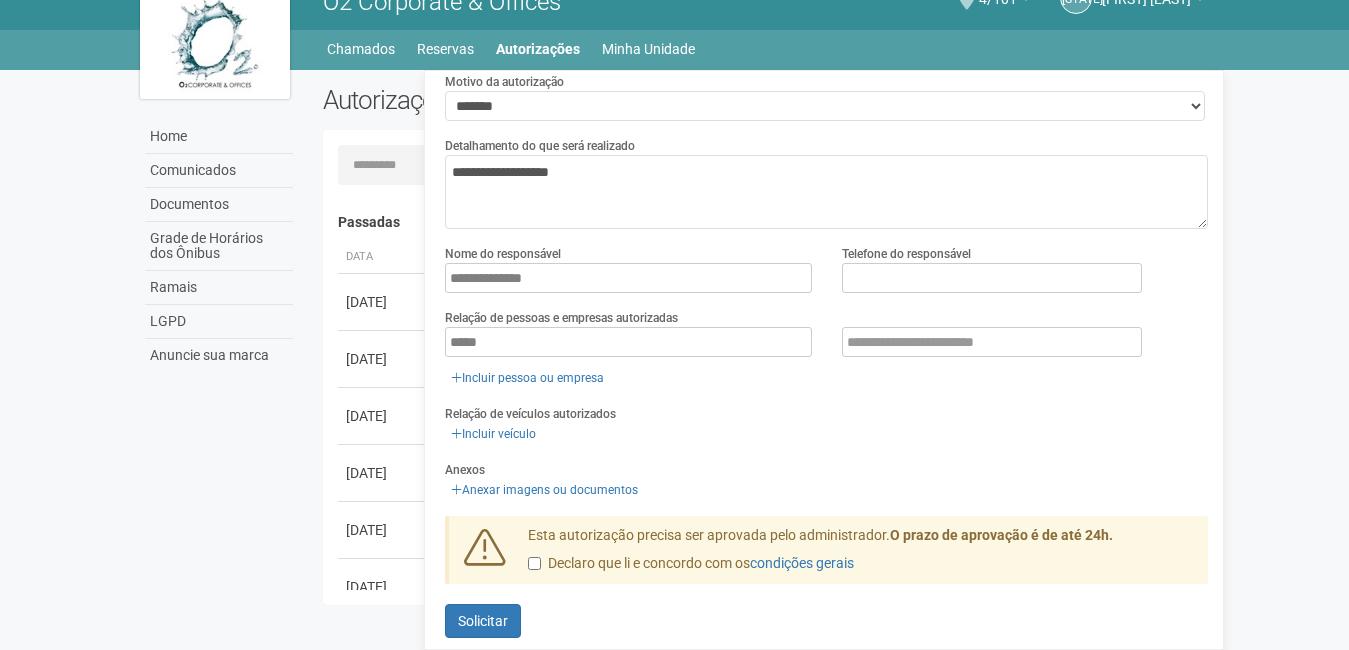 scroll, scrollTop: 133, scrollLeft: 0, axis: vertical 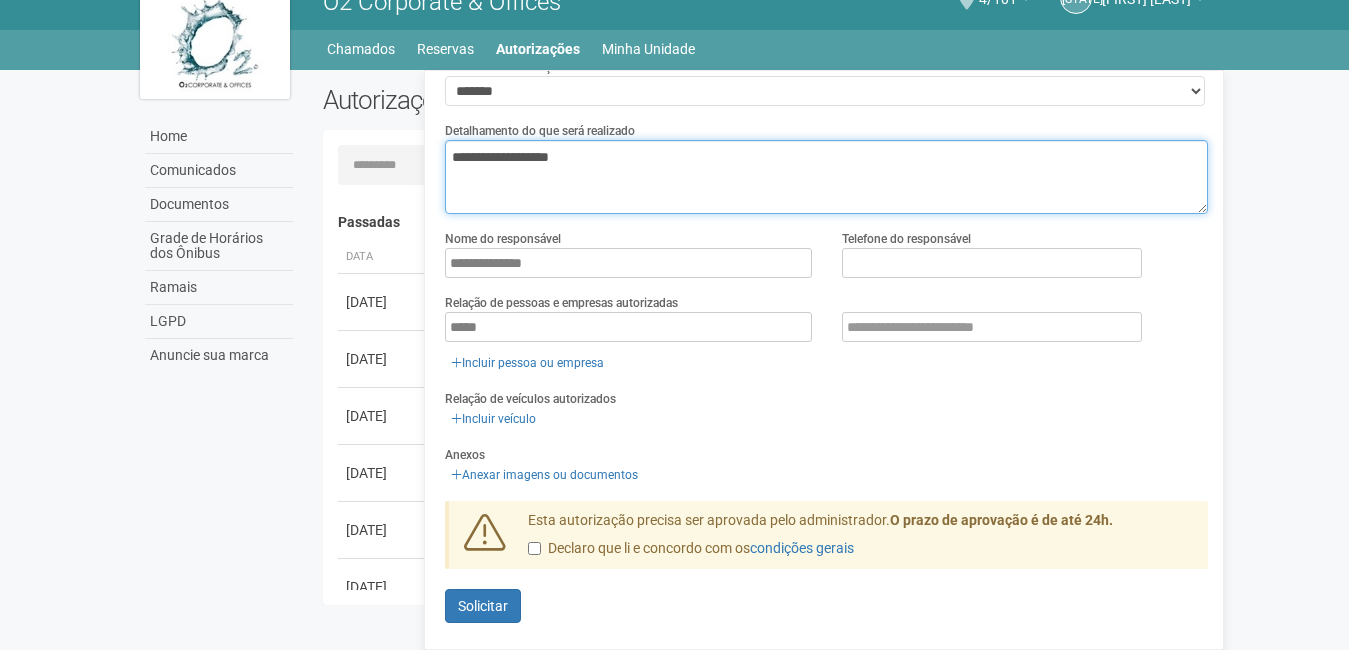 click on "**********" at bounding box center (826, 177) 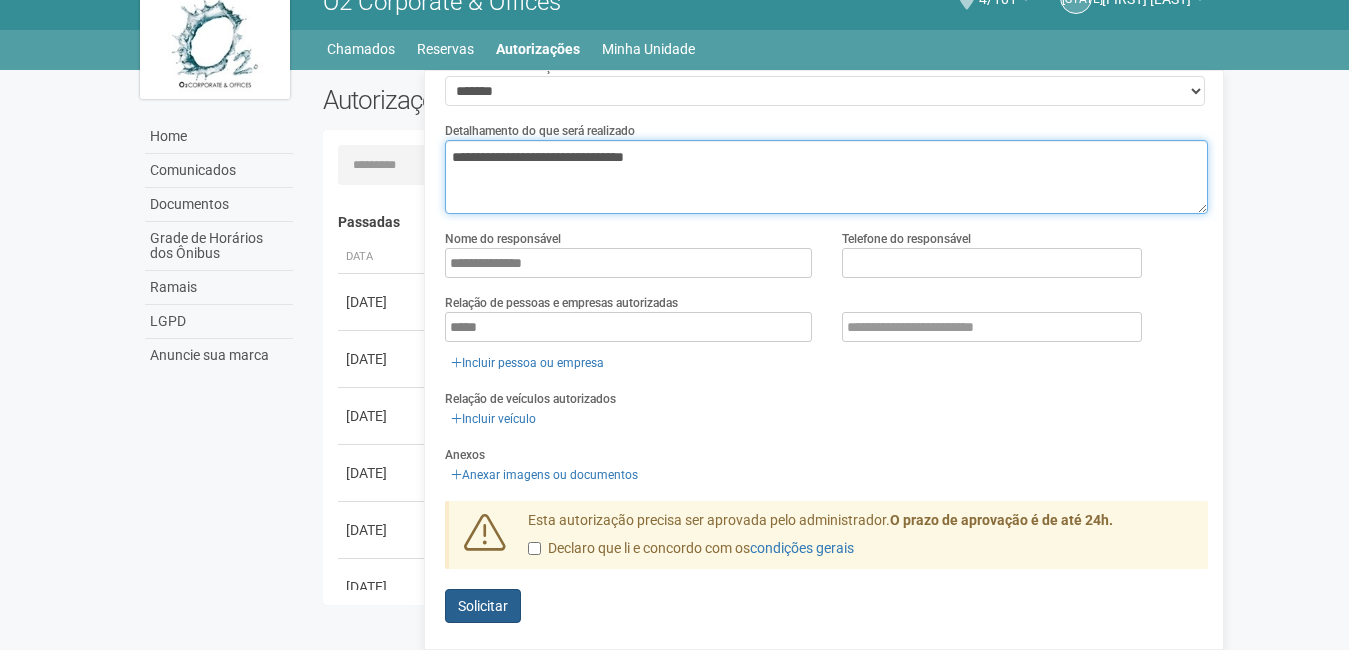 type on "**********" 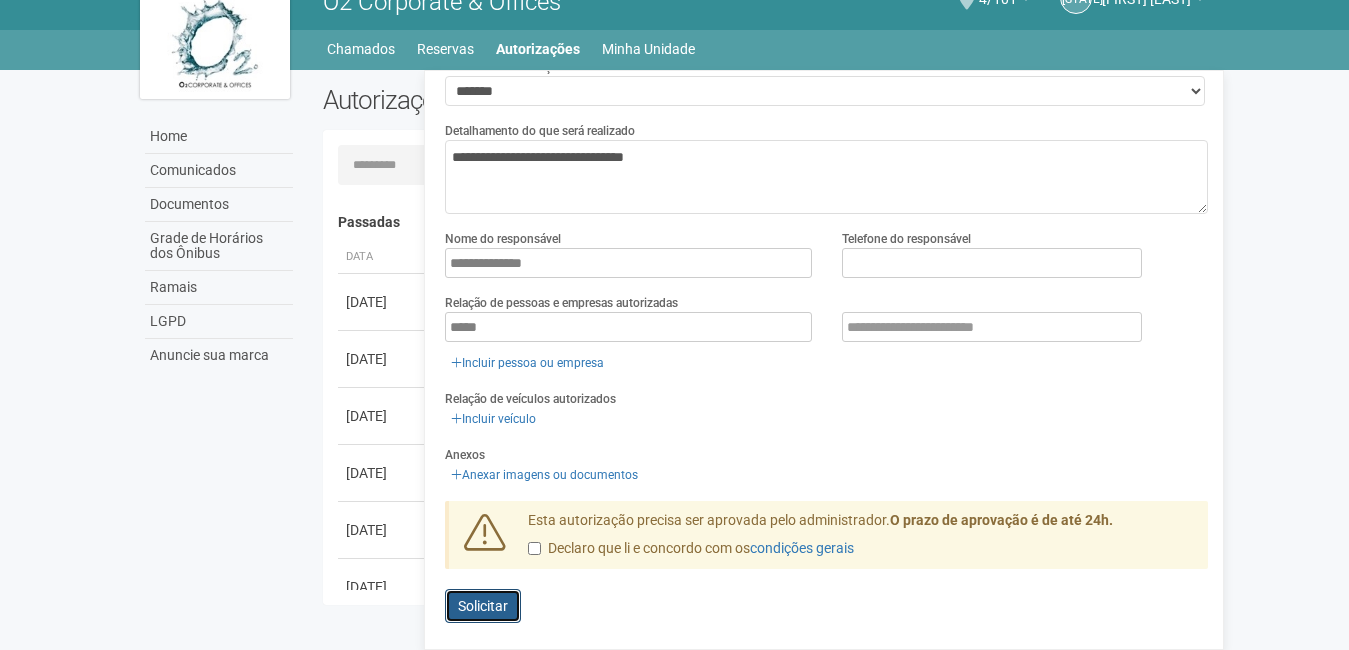click on "Solicitar" at bounding box center [483, 606] 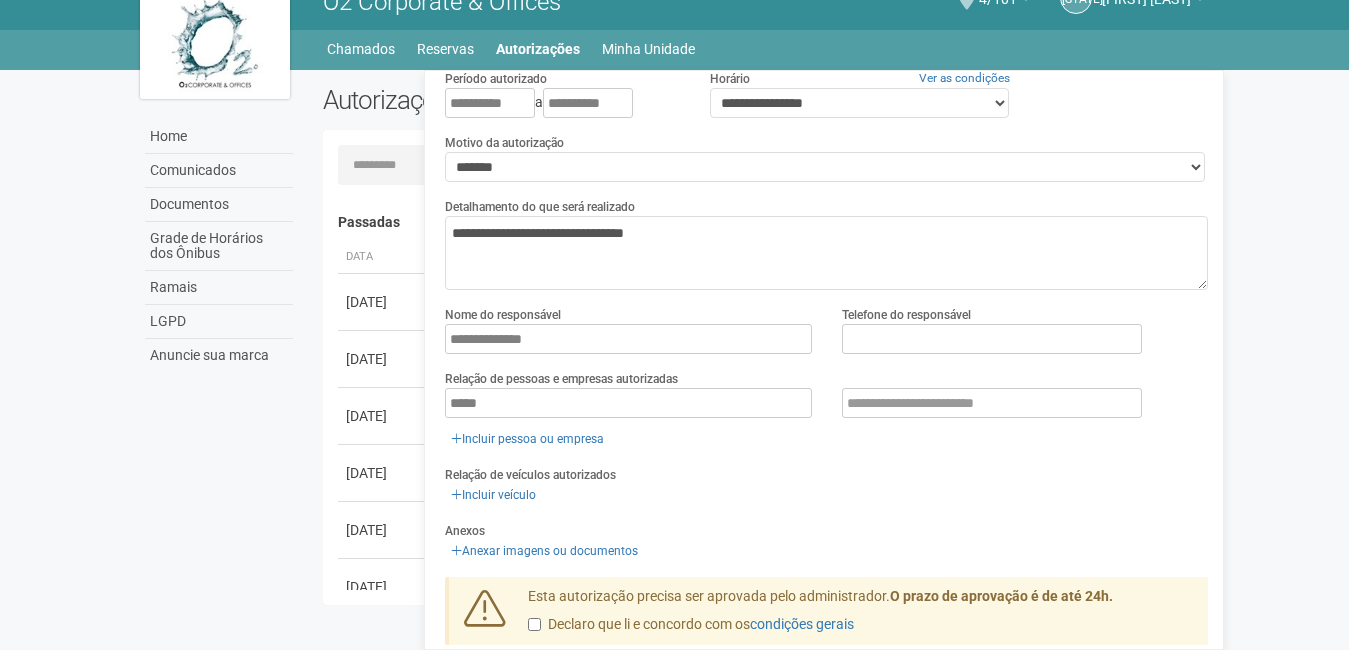 scroll, scrollTop: 55, scrollLeft: 0, axis: vertical 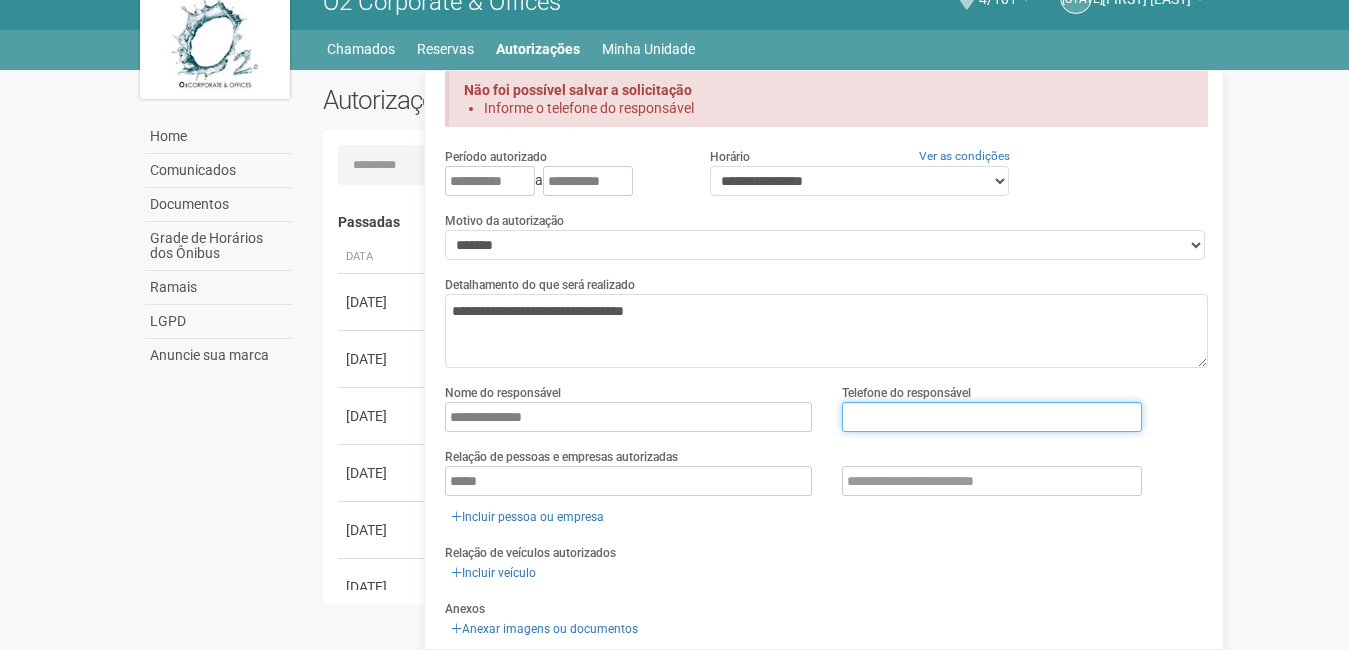 click at bounding box center [992, 417] 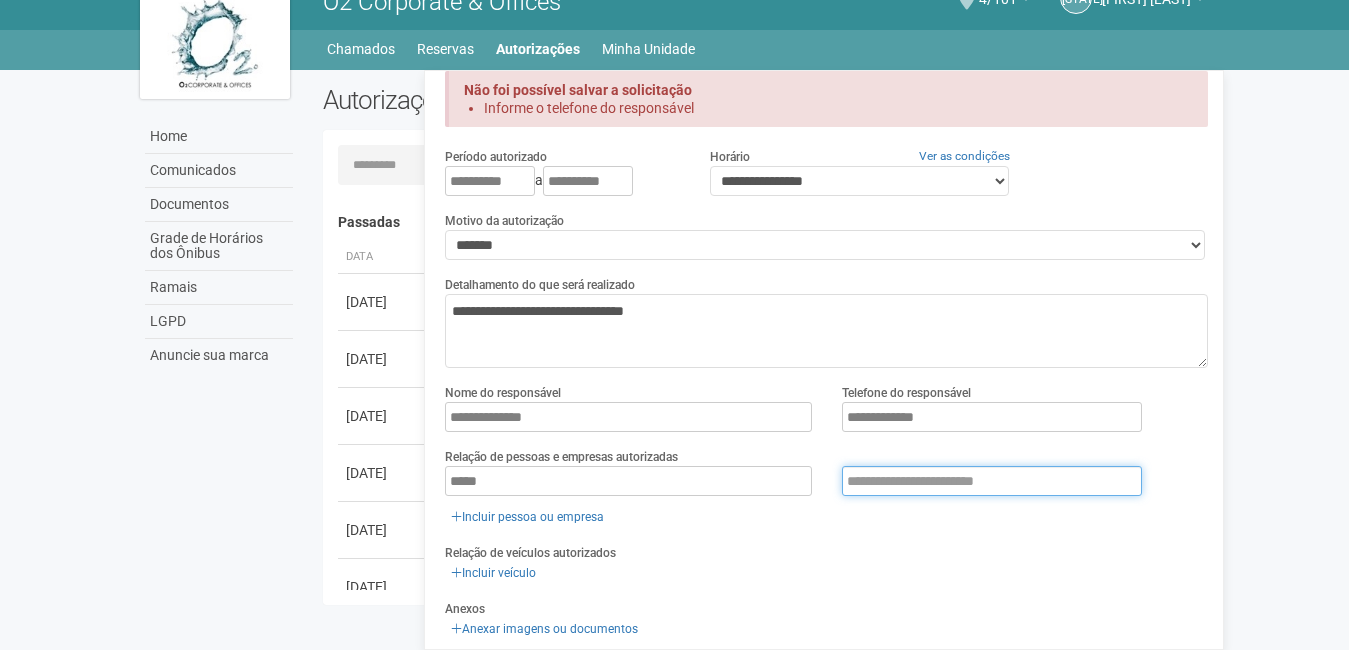 type on "**********" 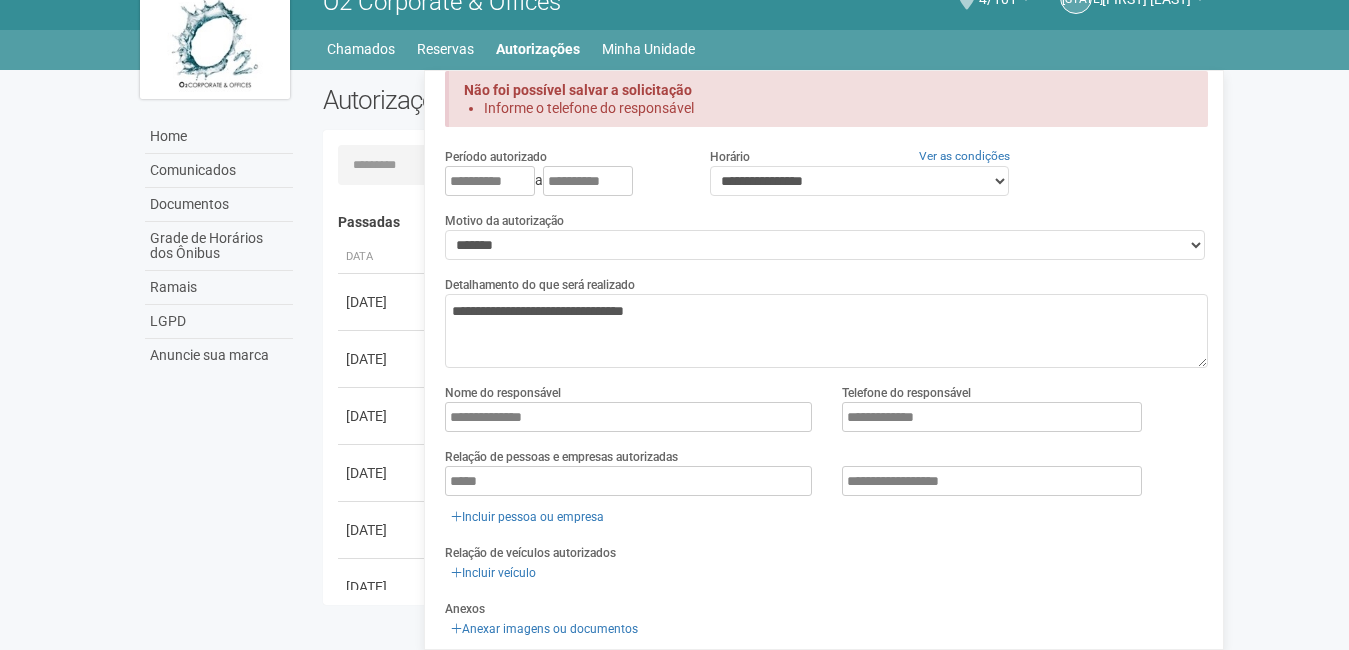 click on "**********" at bounding box center [824, 360] 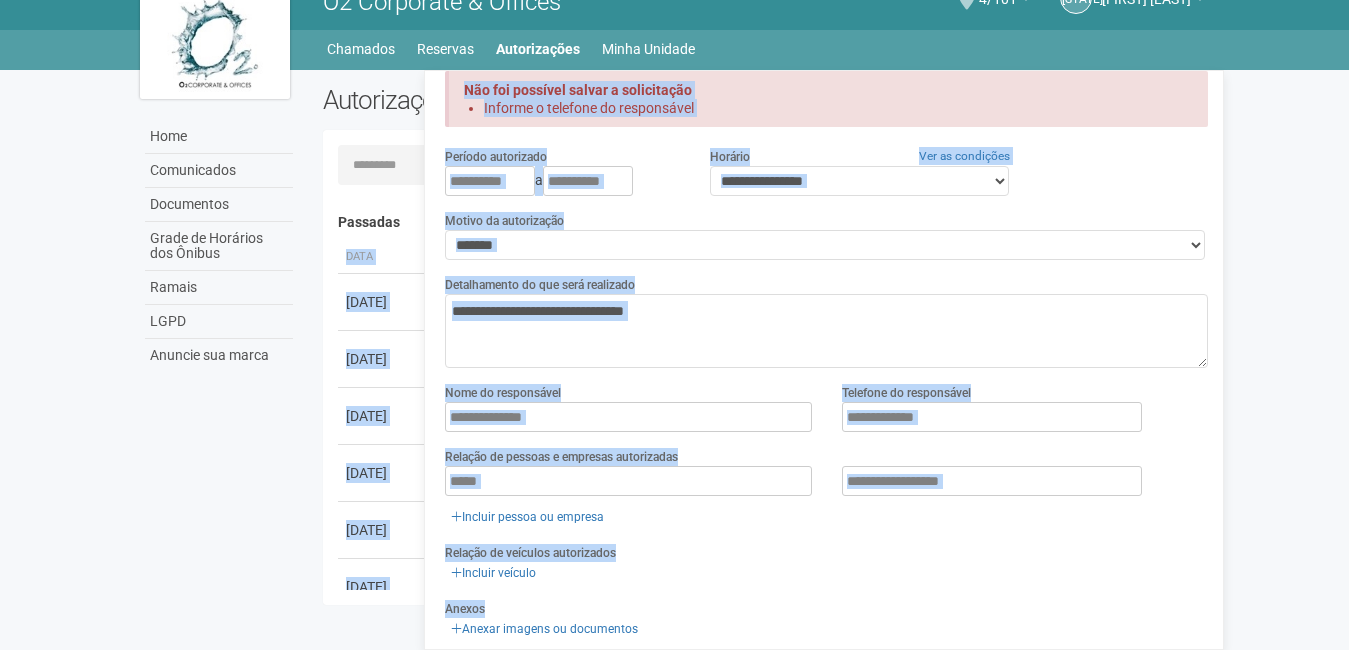 click on "Incluir veículo" at bounding box center (826, 573) 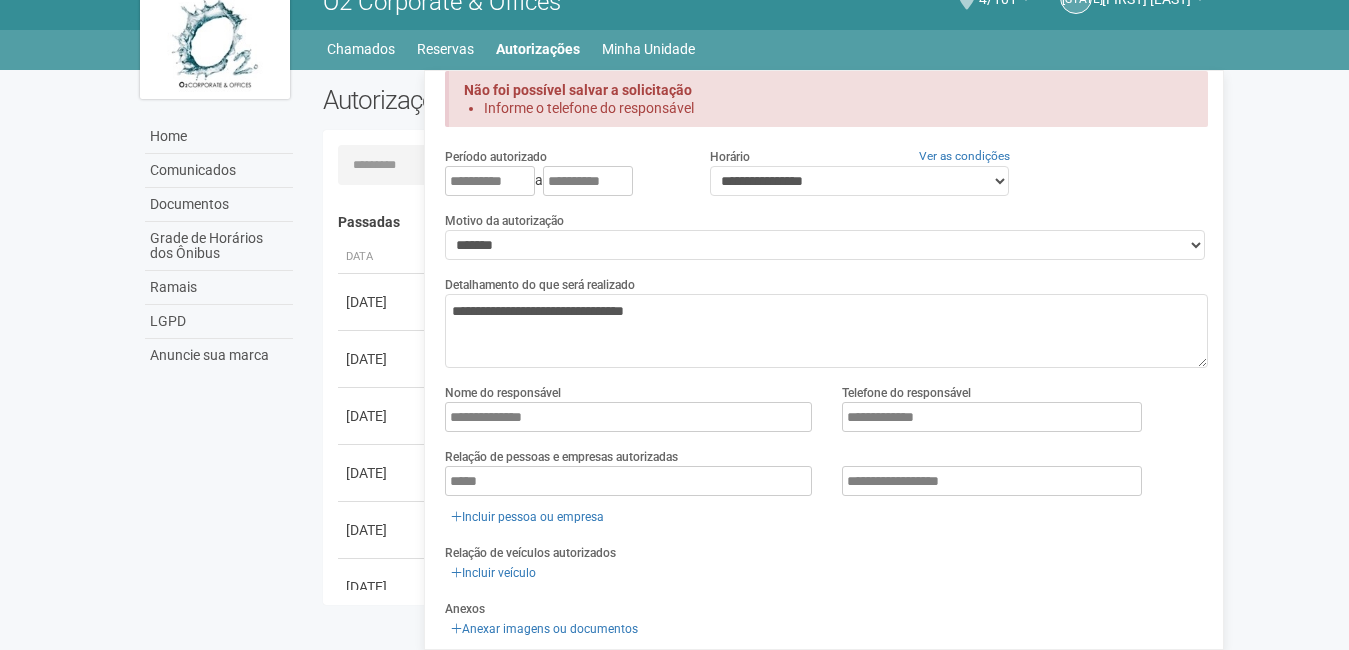 scroll, scrollTop: 209, scrollLeft: 0, axis: vertical 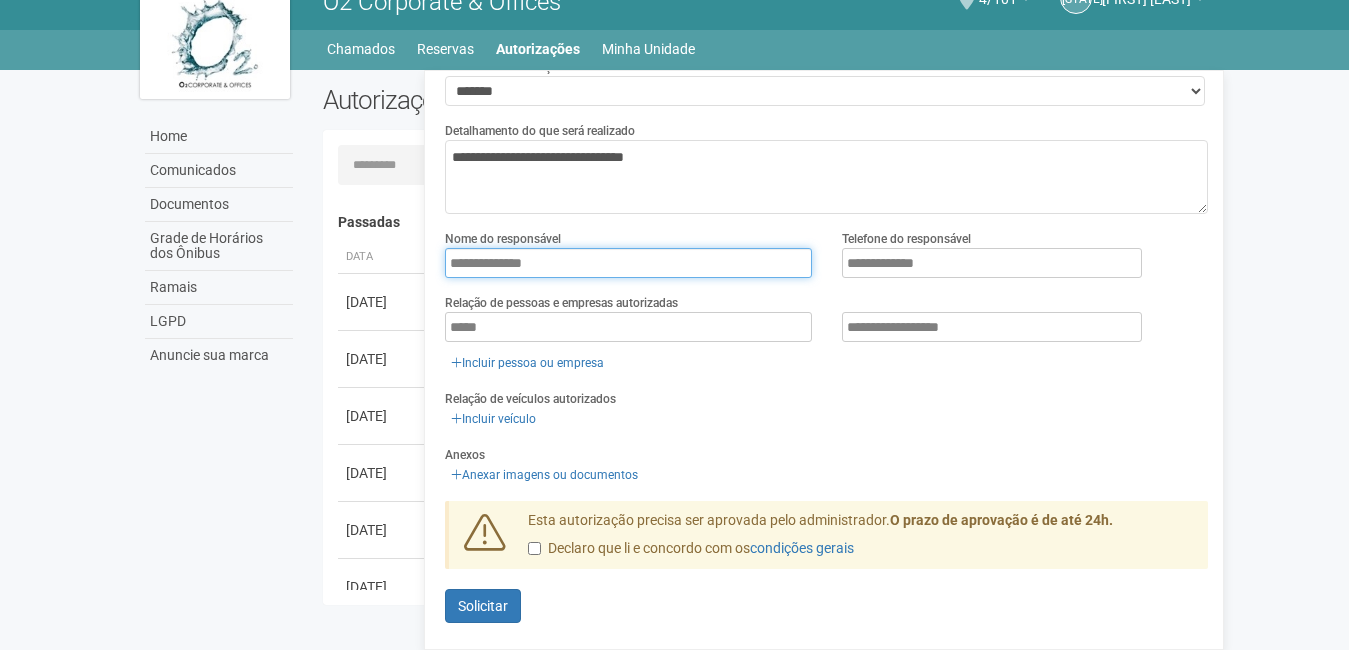 click on "**********" at bounding box center [628, 263] 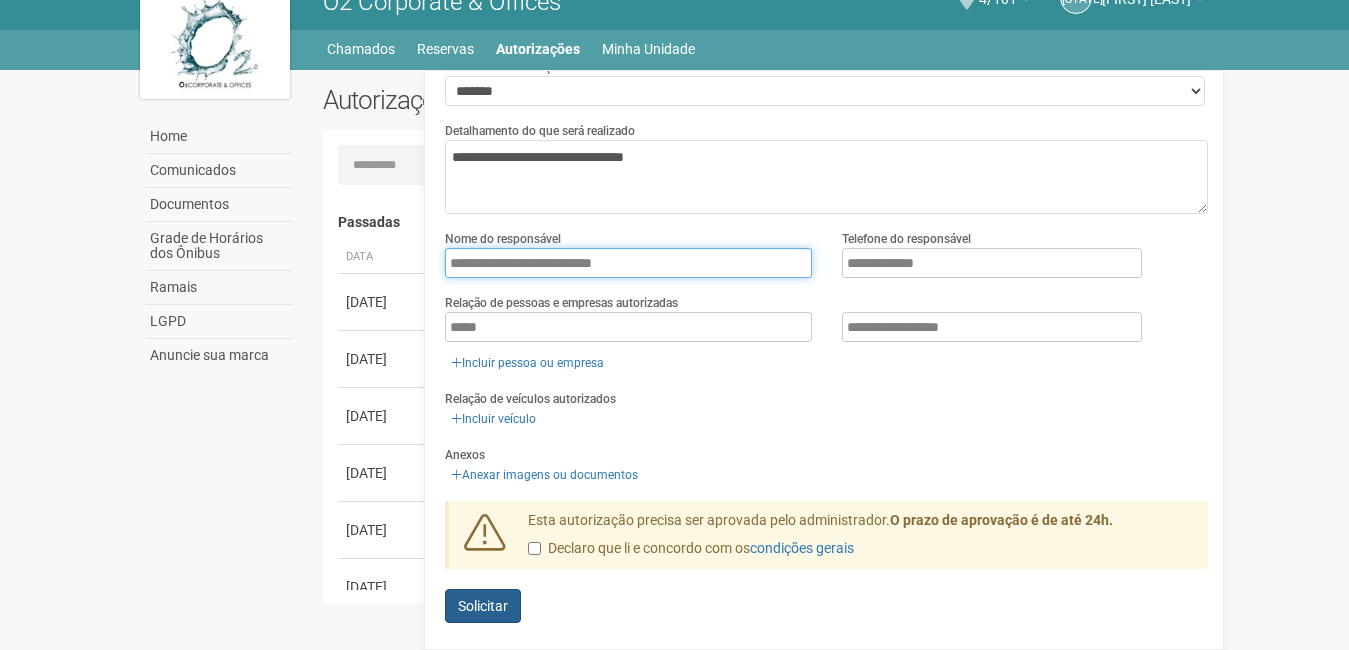 type on "**********" 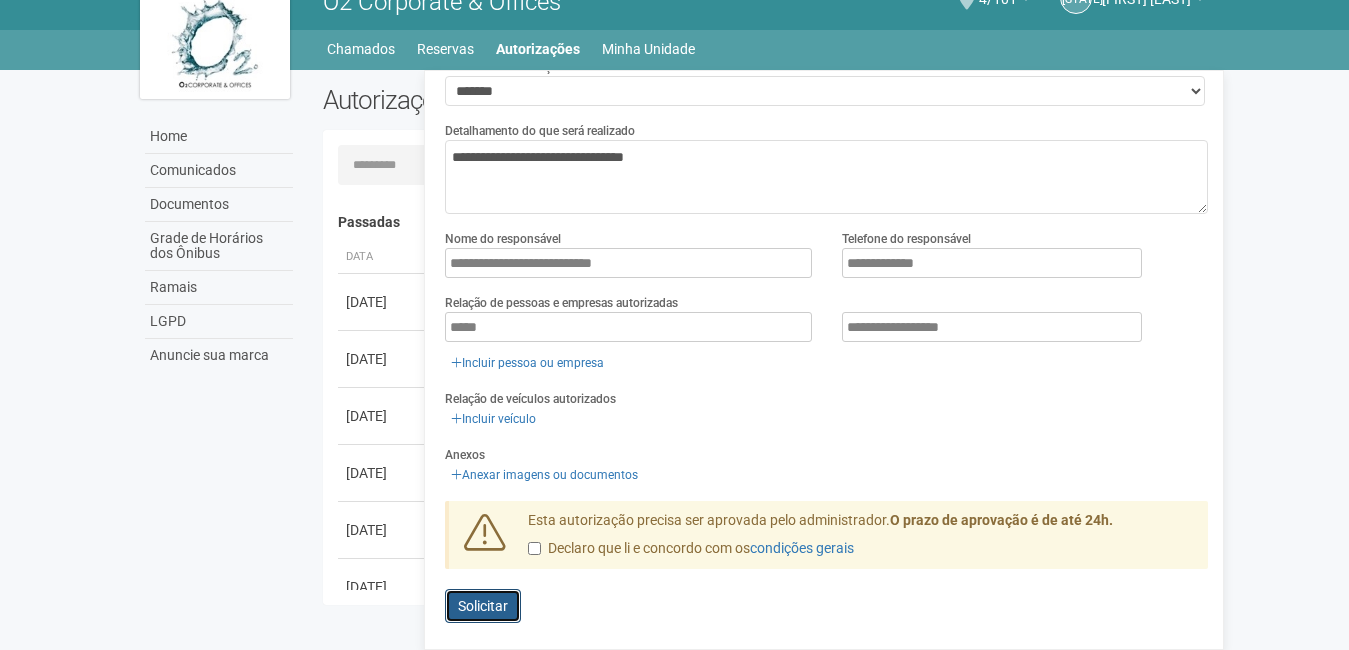 click on "Solicitar" at bounding box center [483, 606] 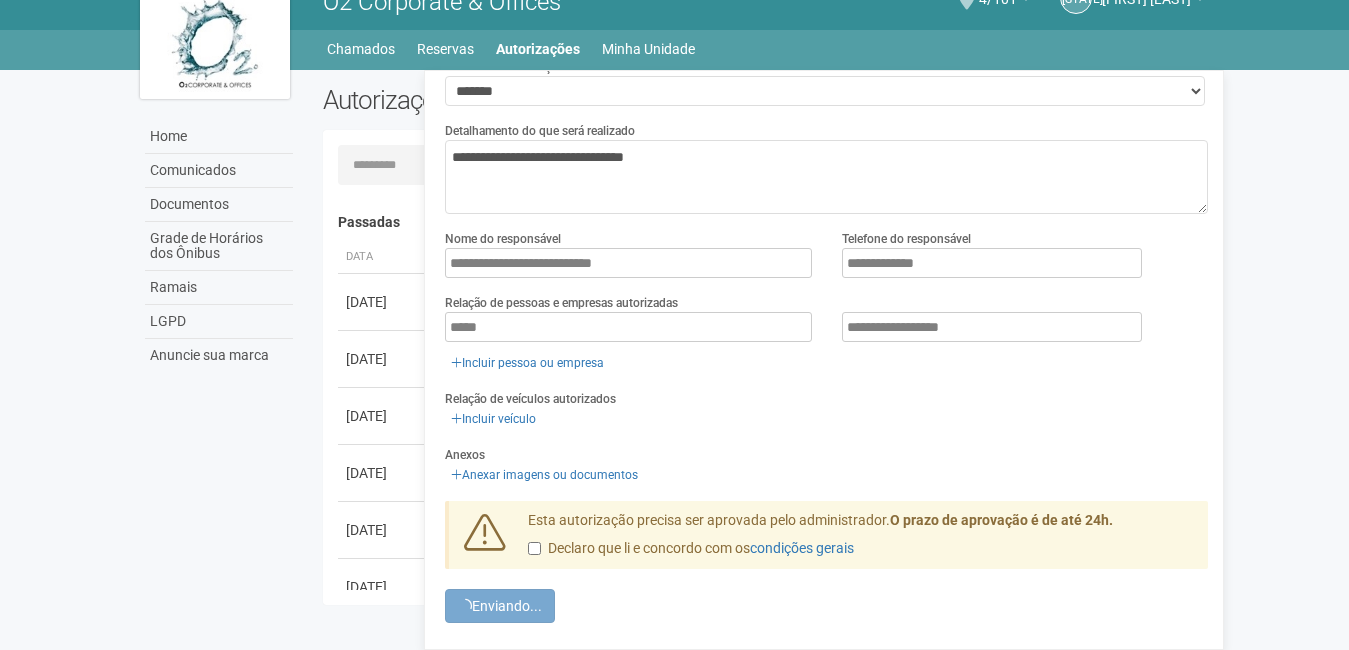scroll, scrollTop: 0, scrollLeft: 0, axis: both 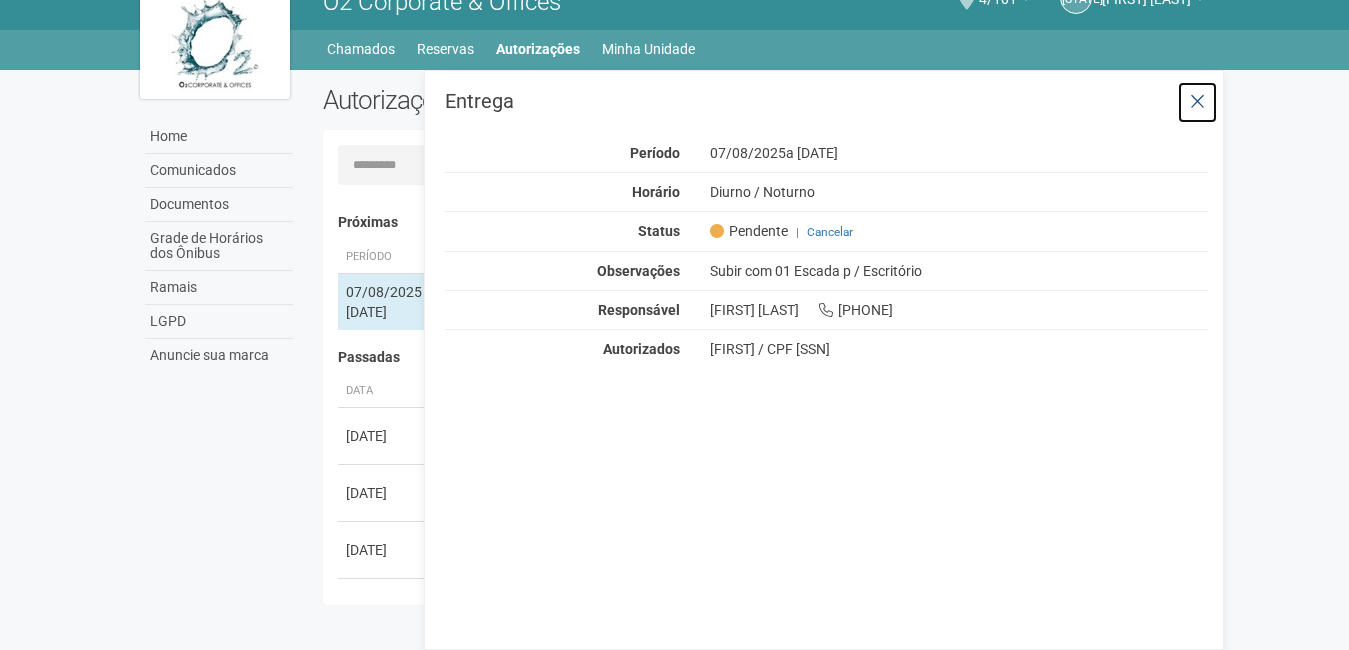 click at bounding box center (1197, 102) 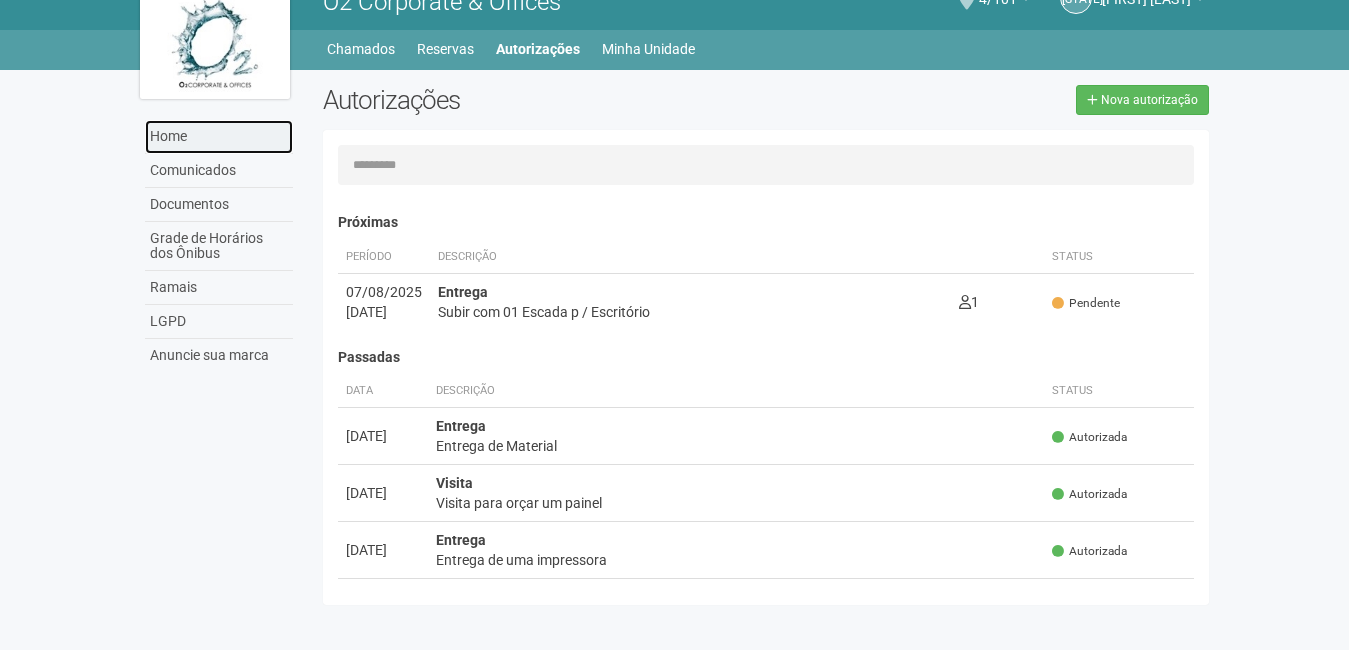 click on "Home" at bounding box center (219, 137) 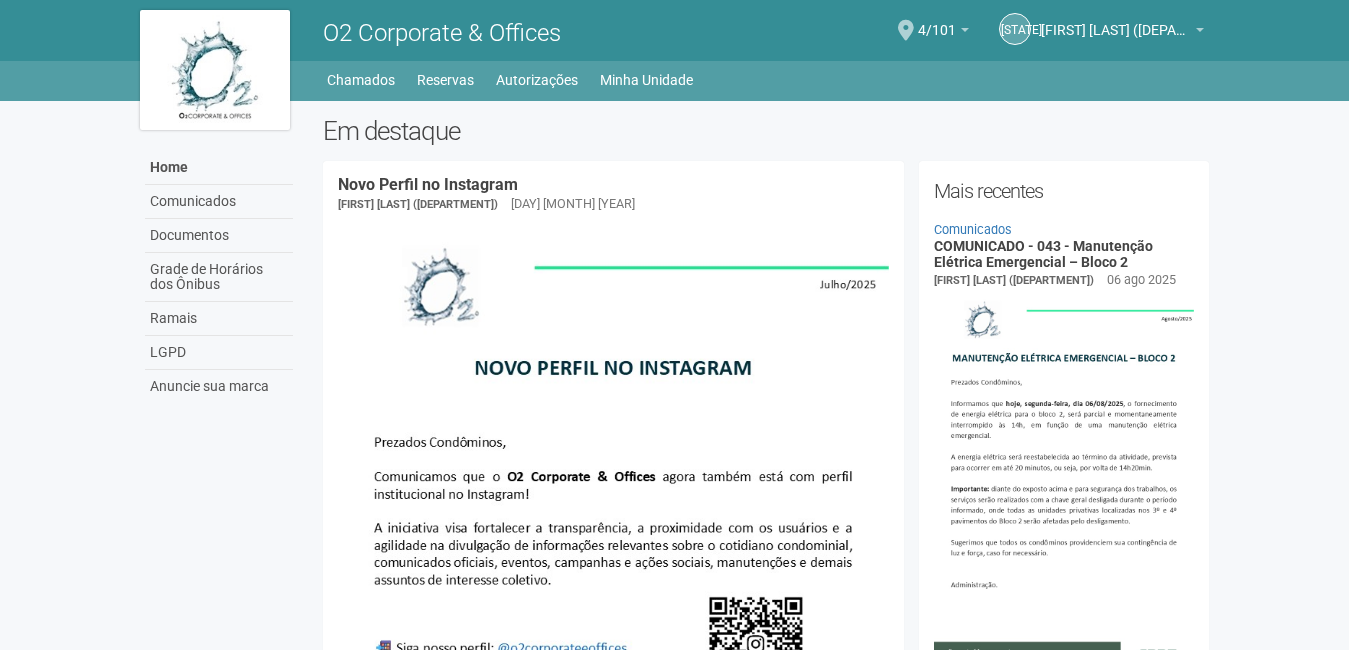 scroll, scrollTop: 0, scrollLeft: 0, axis: both 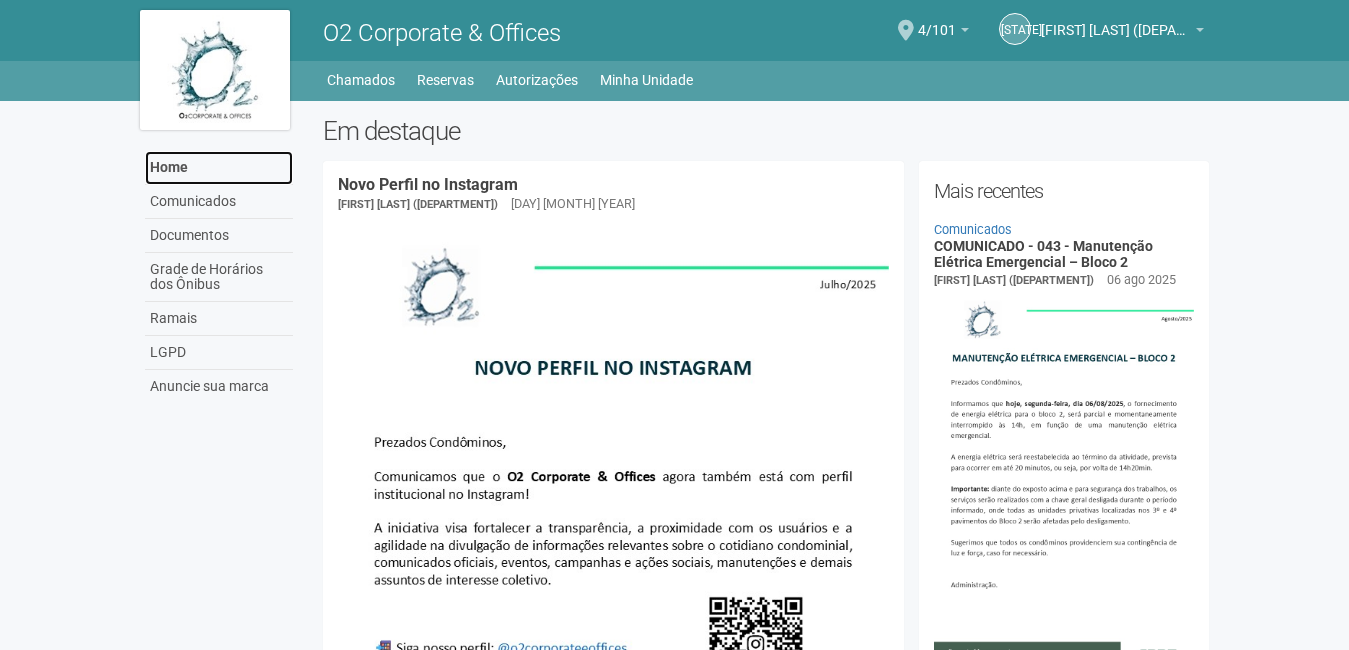 click on "Home" at bounding box center [219, 168] 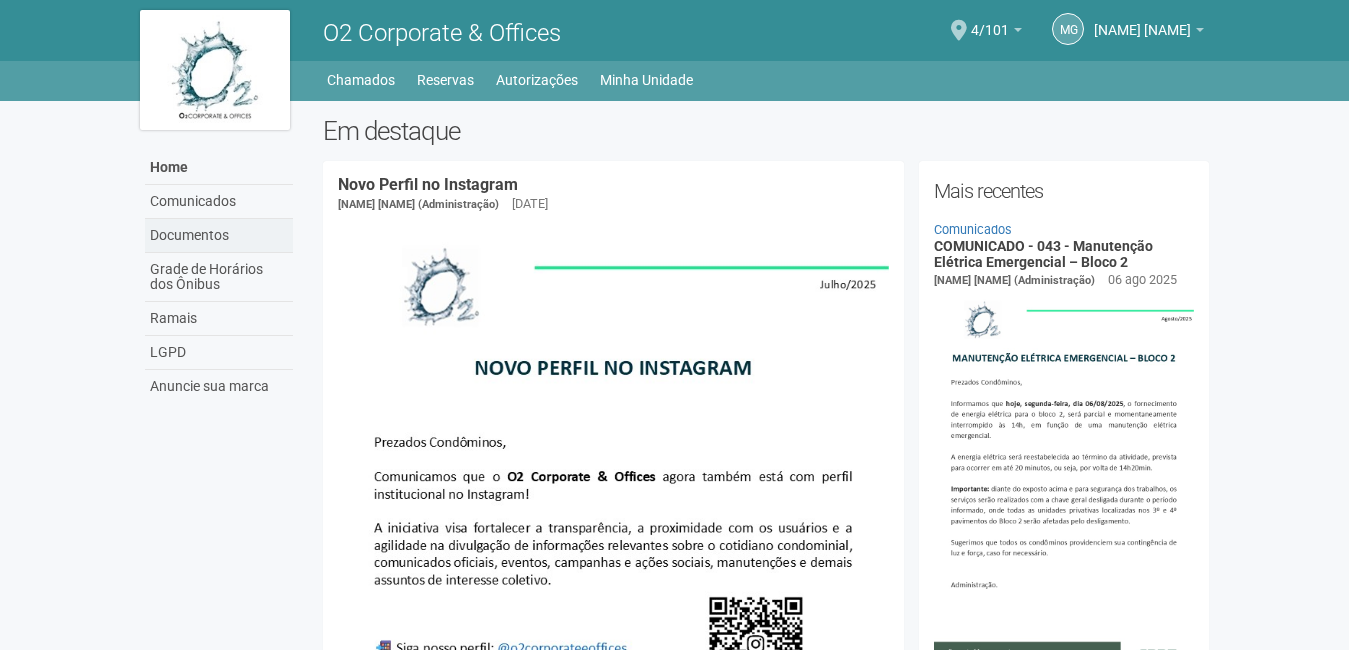 scroll, scrollTop: 0, scrollLeft: 0, axis: both 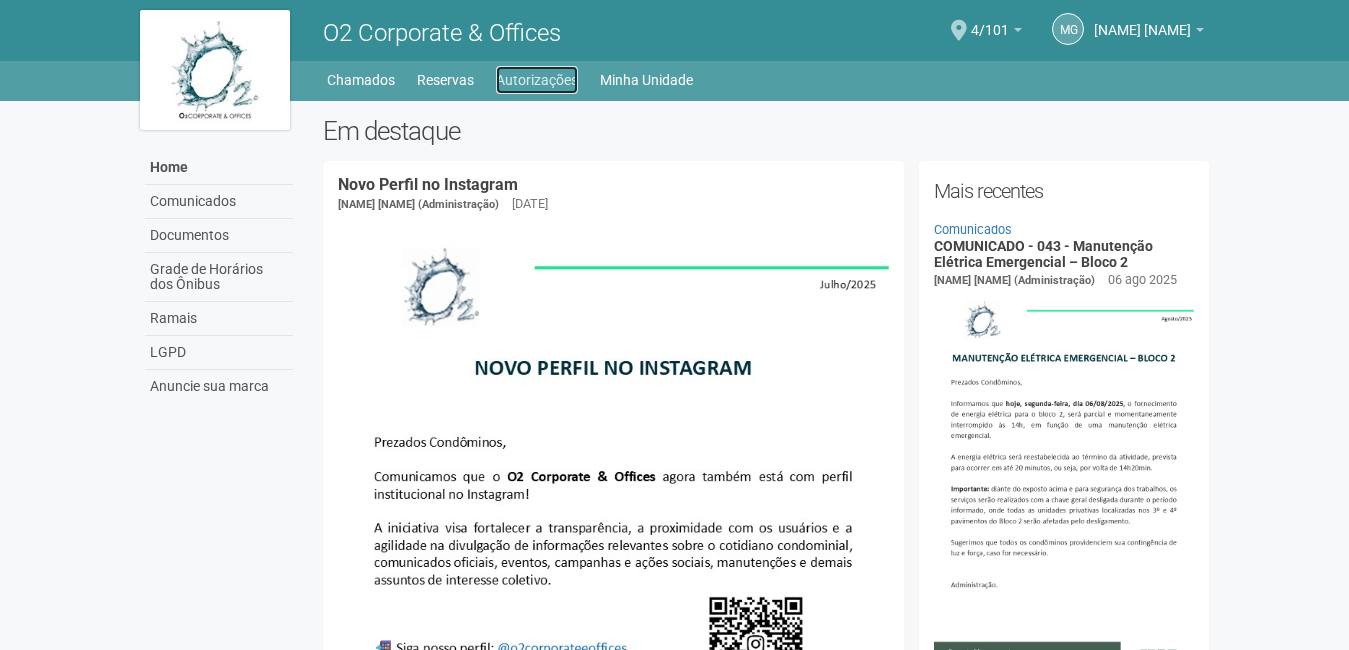 click on "Autorizações" at bounding box center (537, 80) 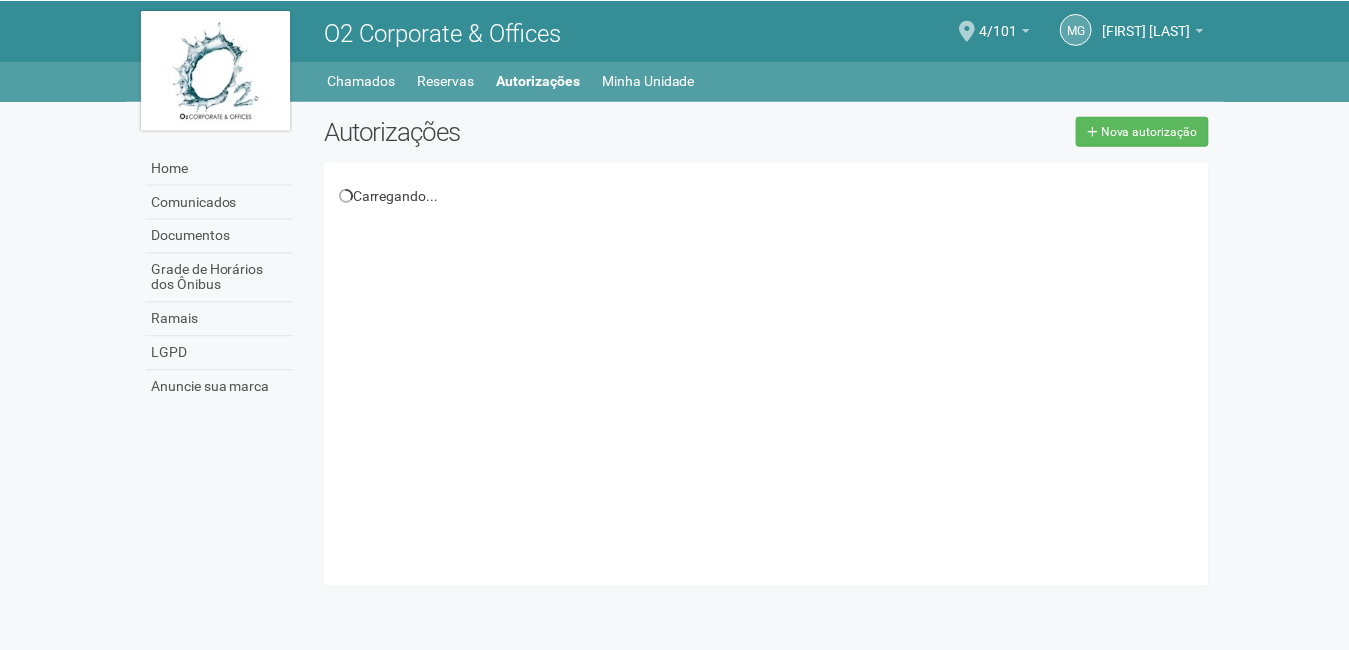 scroll, scrollTop: 0, scrollLeft: 0, axis: both 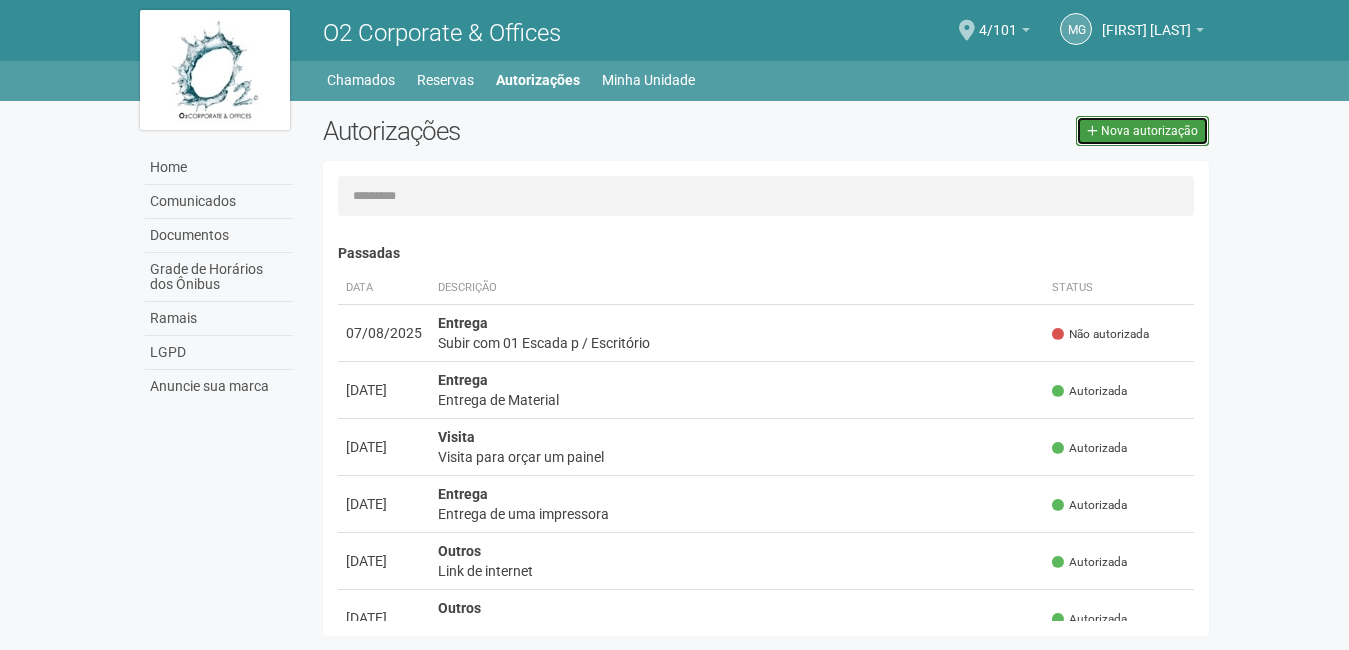 click on "Nova autorização" at bounding box center (1149, 131) 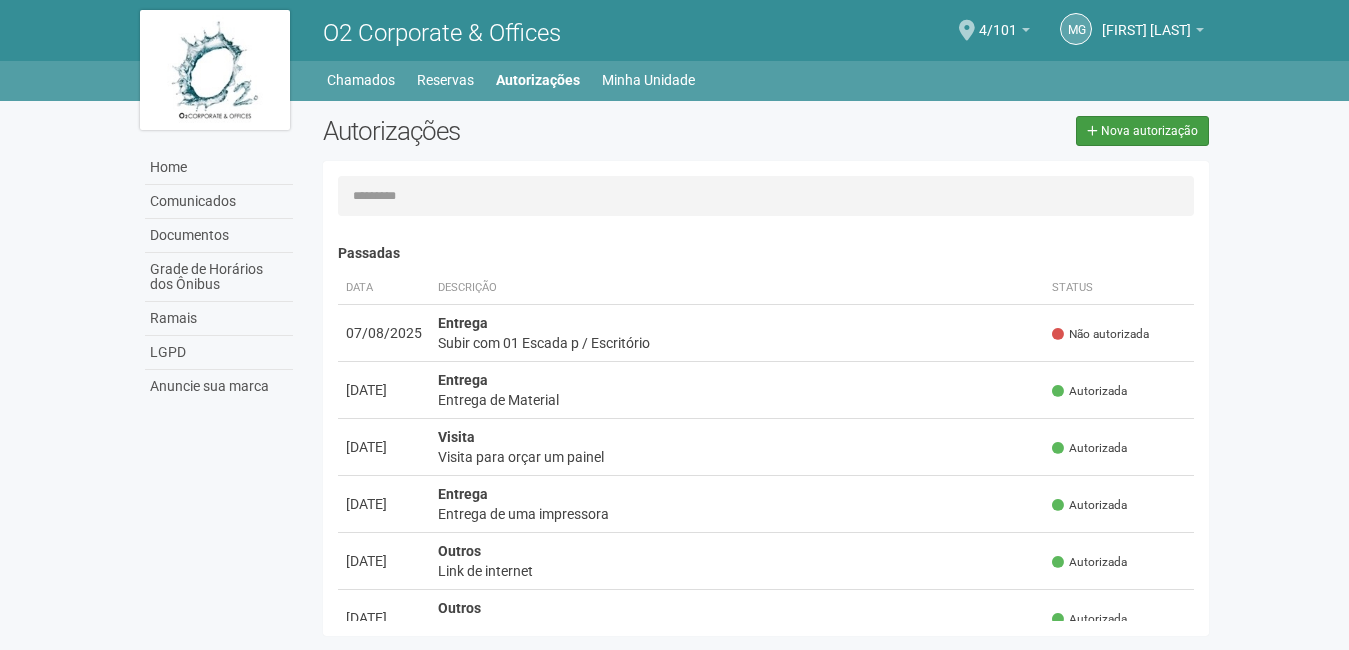 select on "**" 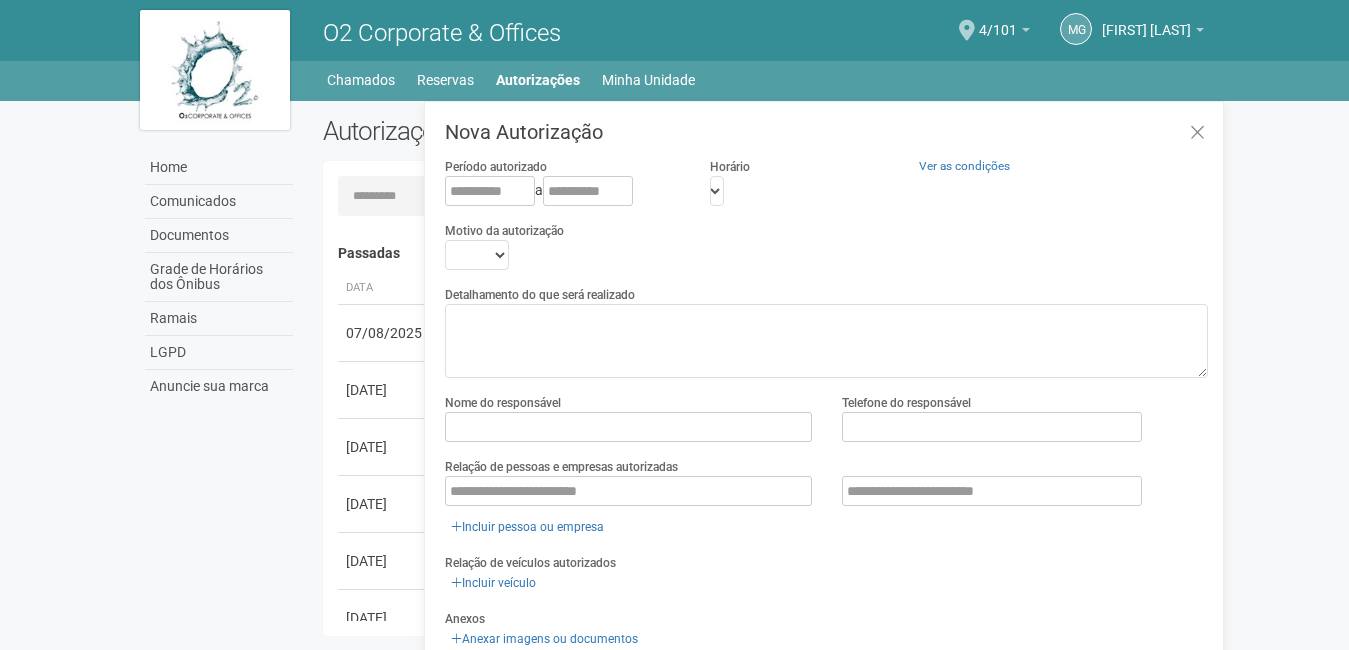 scroll, scrollTop: 31, scrollLeft: 0, axis: vertical 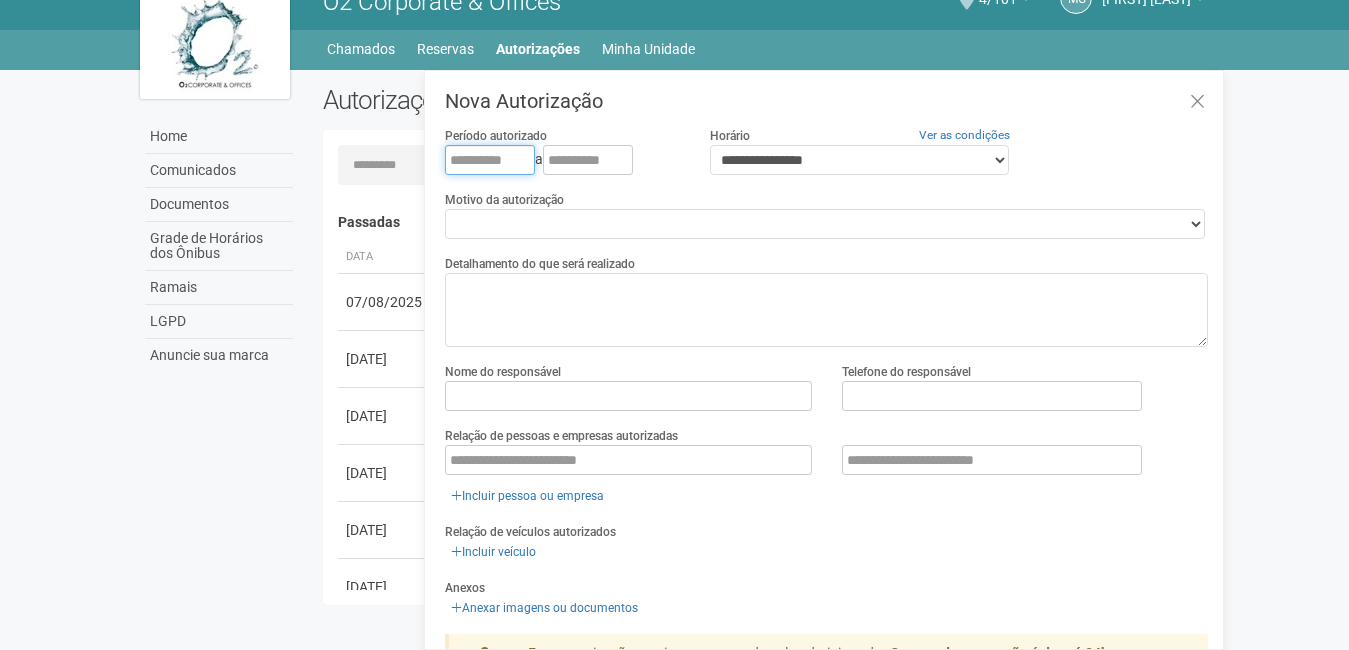 drag, startPoint x: 521, startPoint y: 159, endPoint x: 331, endPoint y: 162, distance: 190.02368 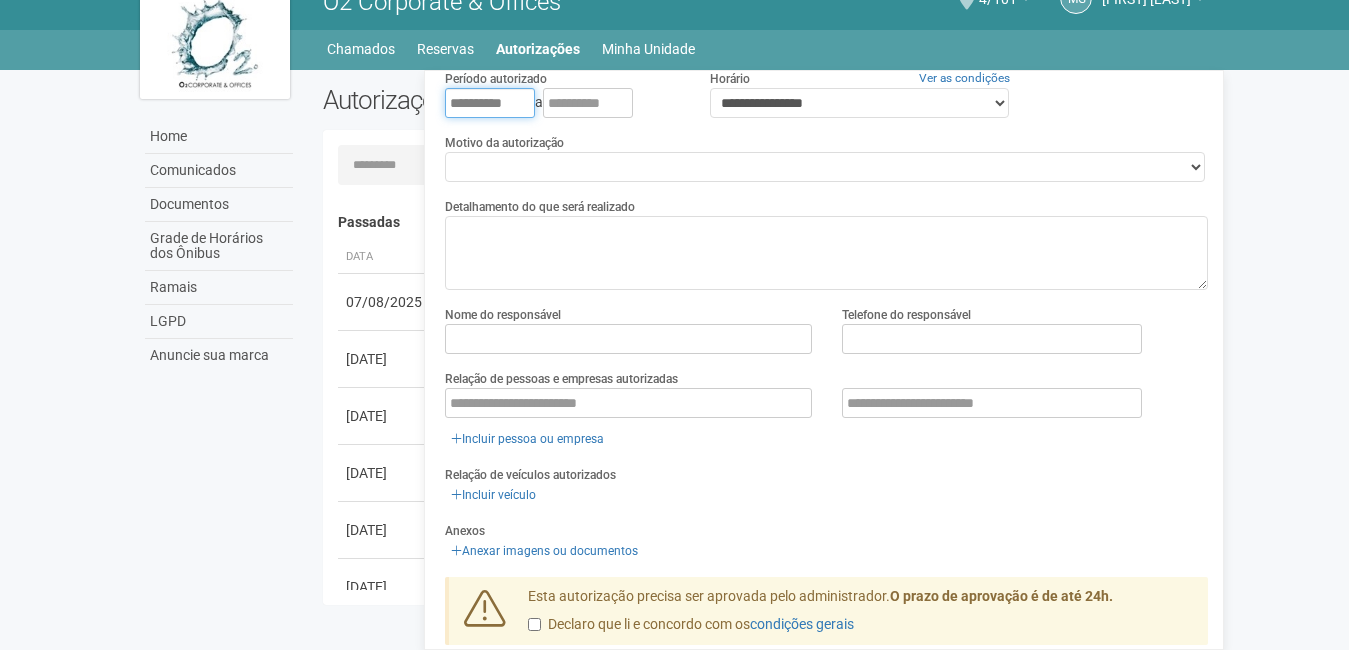 scroll, scrollTop: 49, scrollLeft: 0, axis: vertical 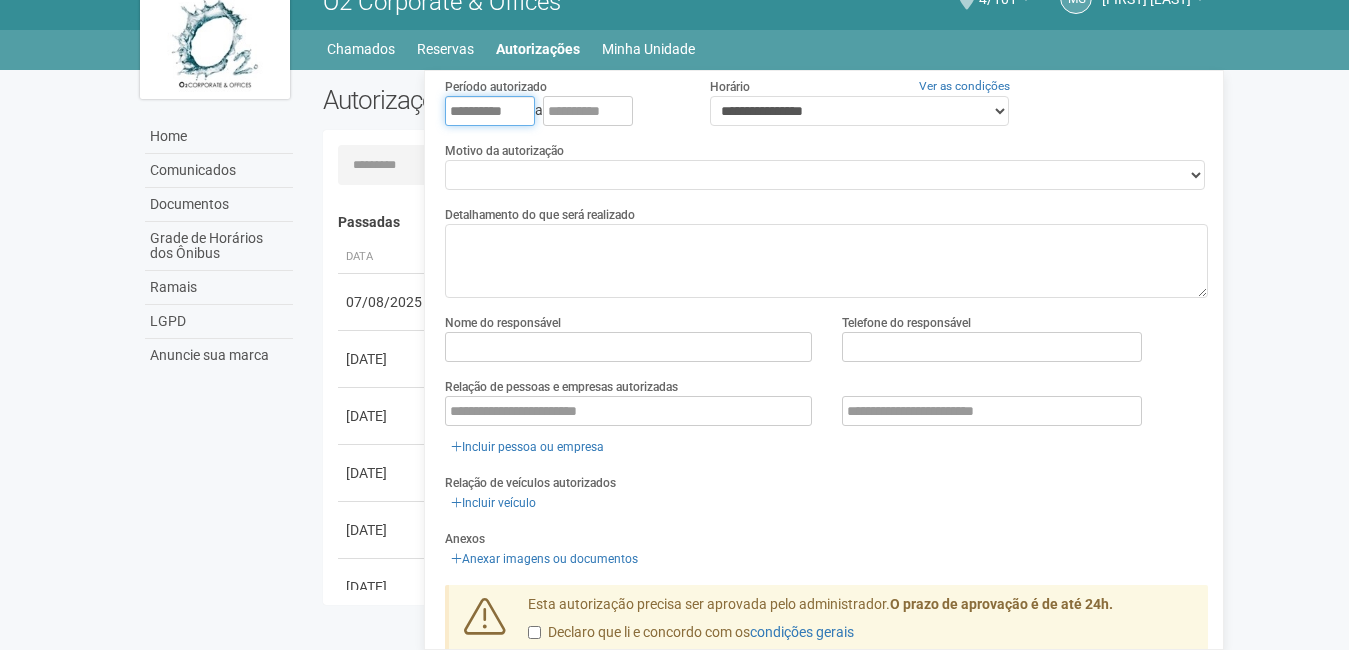type on "**********" 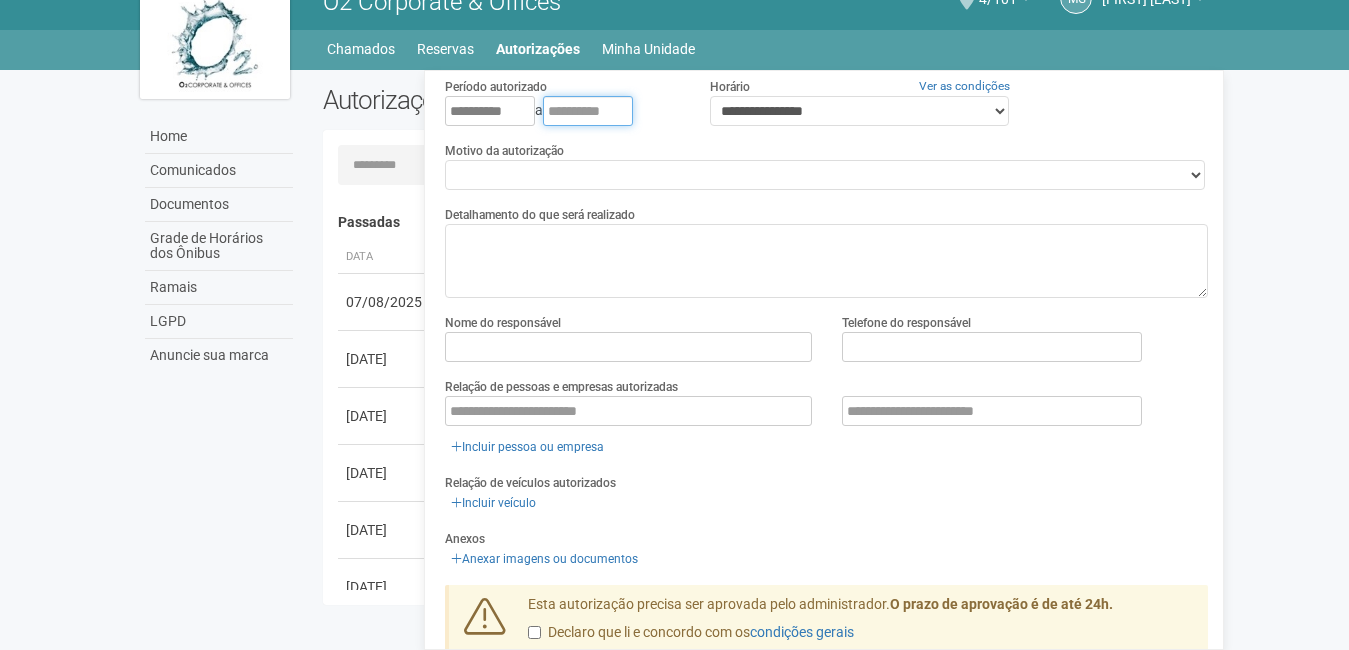 drag, startPoint x: 629, startPoint y: 111, endPoint x: 440, endPoint y: 80, distance: 191.52545 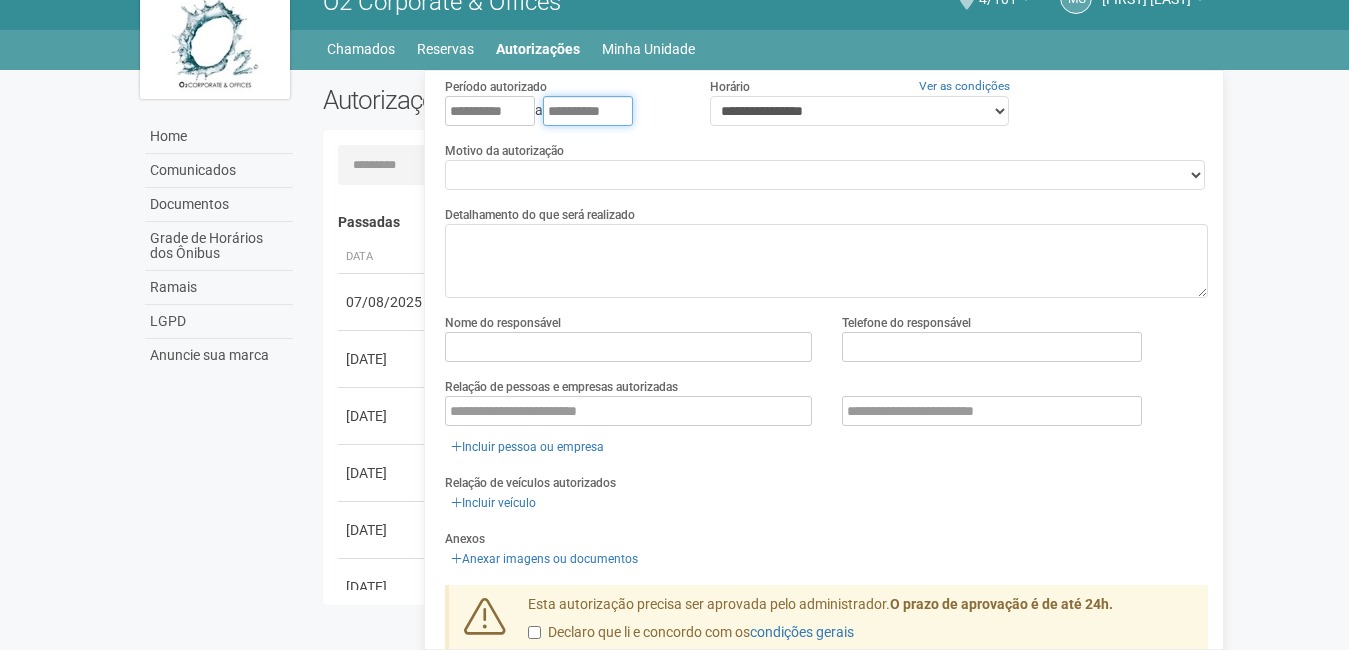 type on "**********" 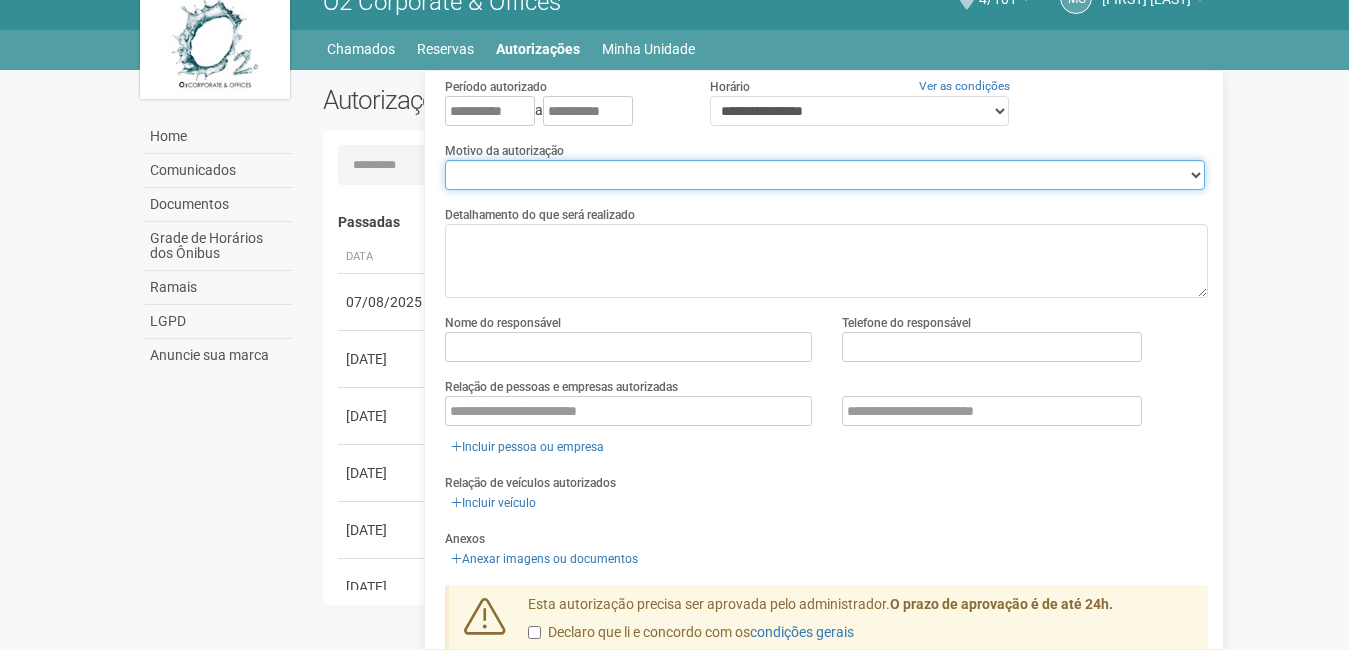 click on "**********" at bounding box center [825, 175] 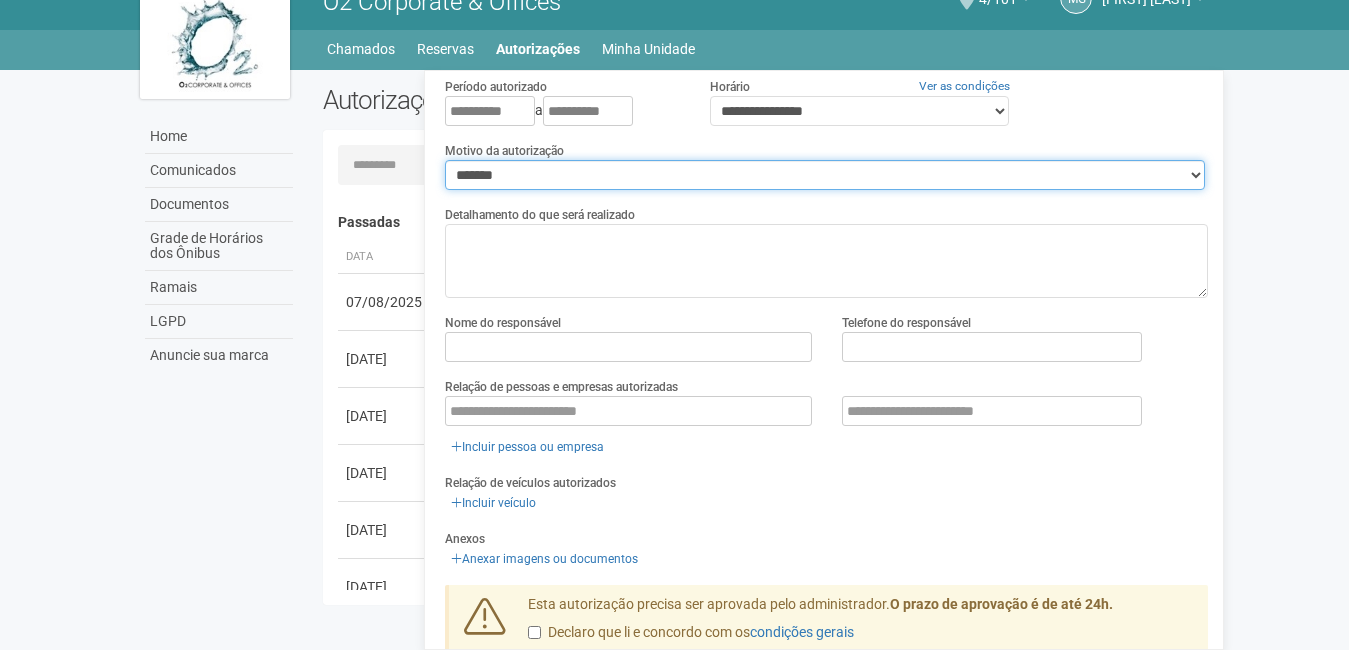click on "**********" at bounding box center (825, 175) 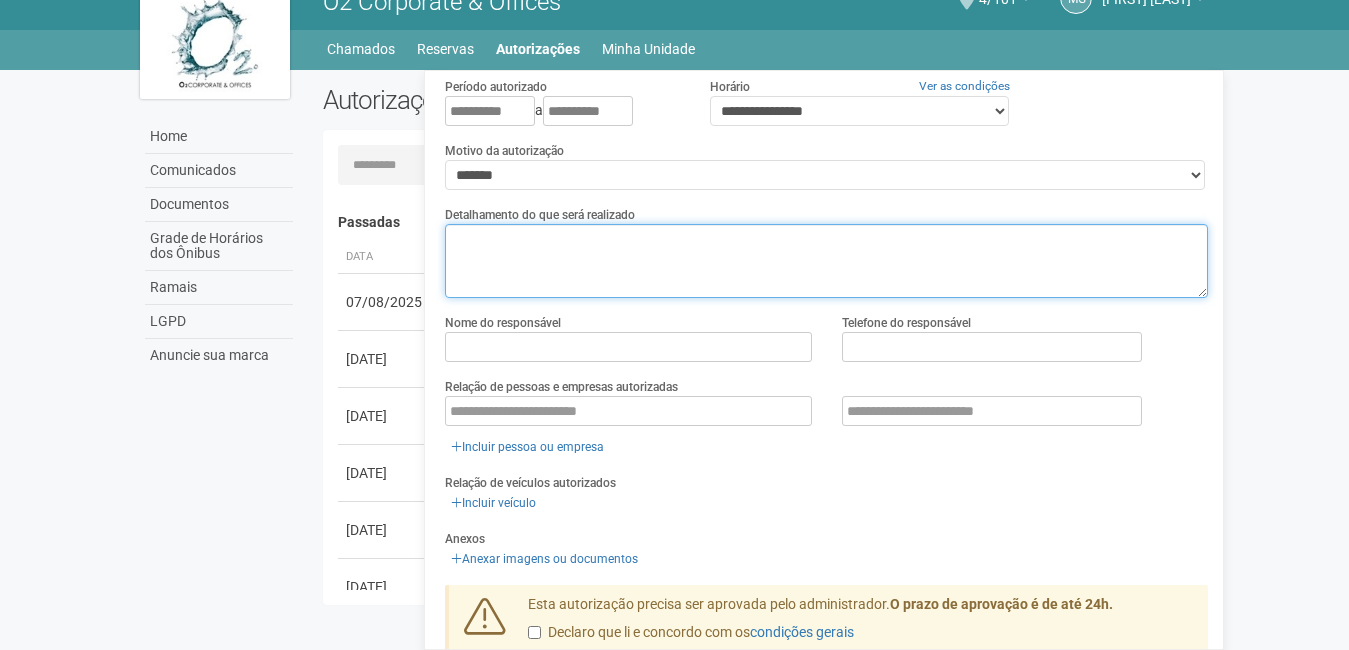 click at bounding box center [826, 261] 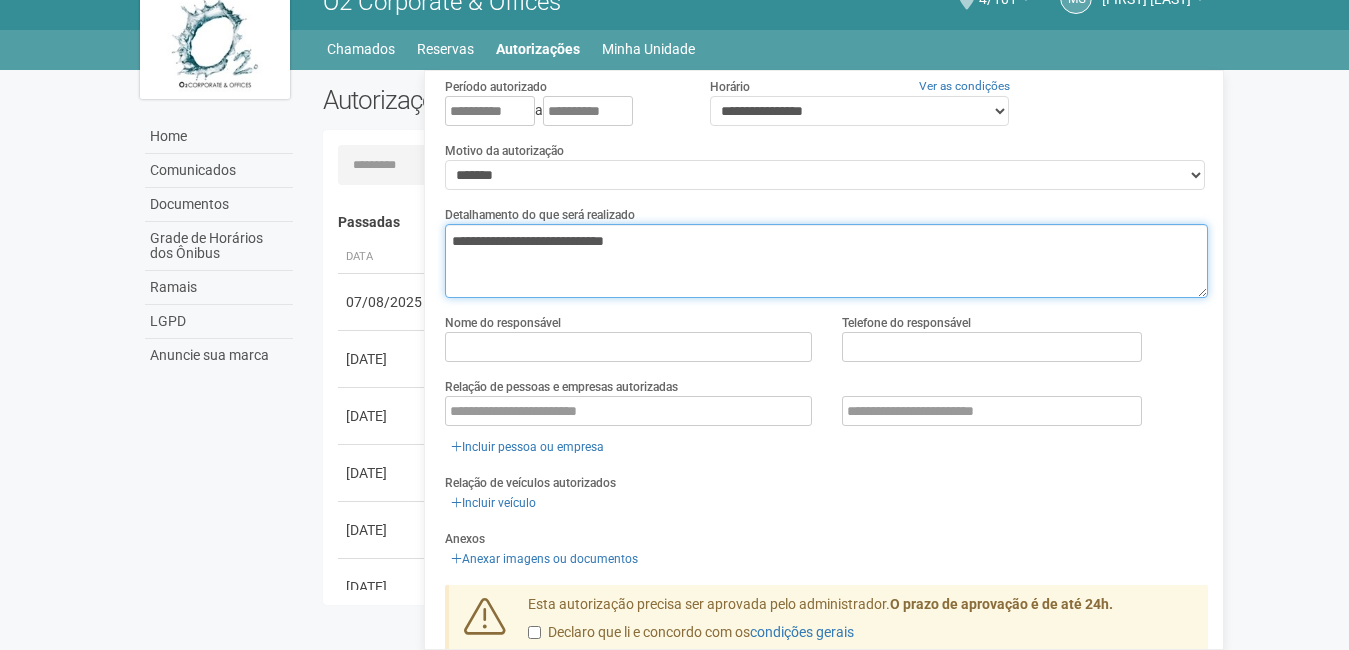 click on "**********" at bounding box center (826, 261) 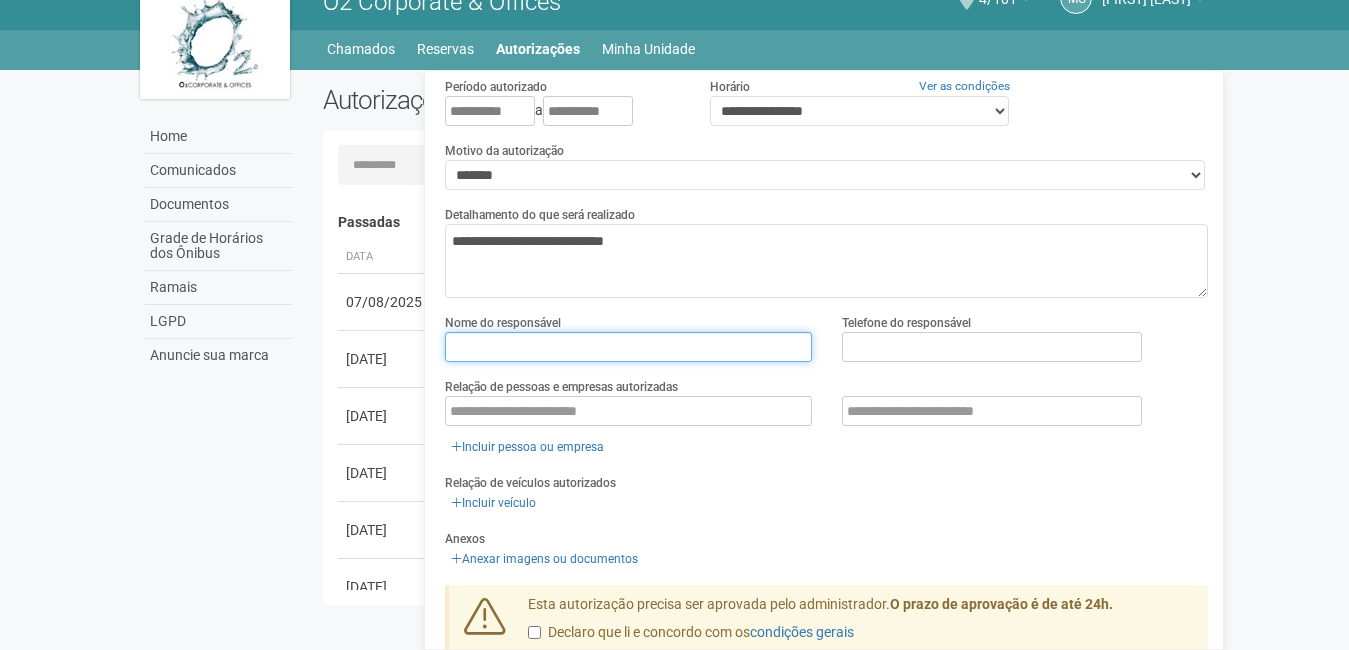 click at bounding box center [628, 347] 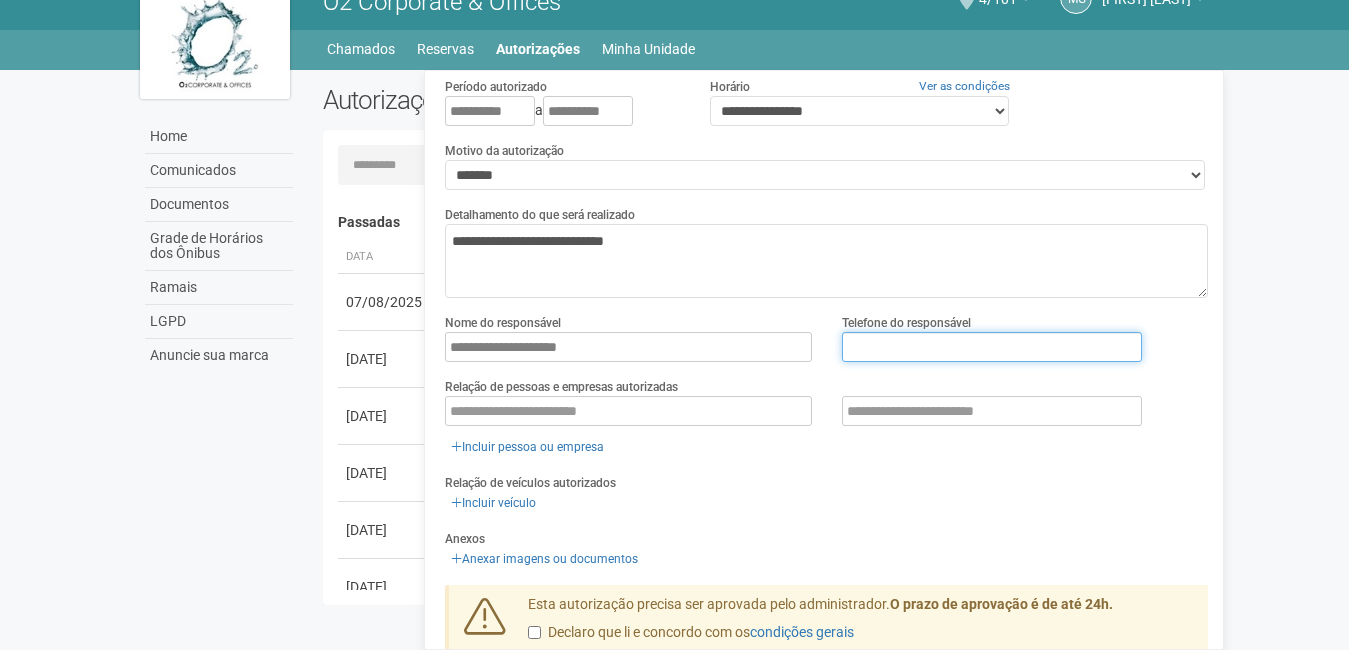 type on "**********" 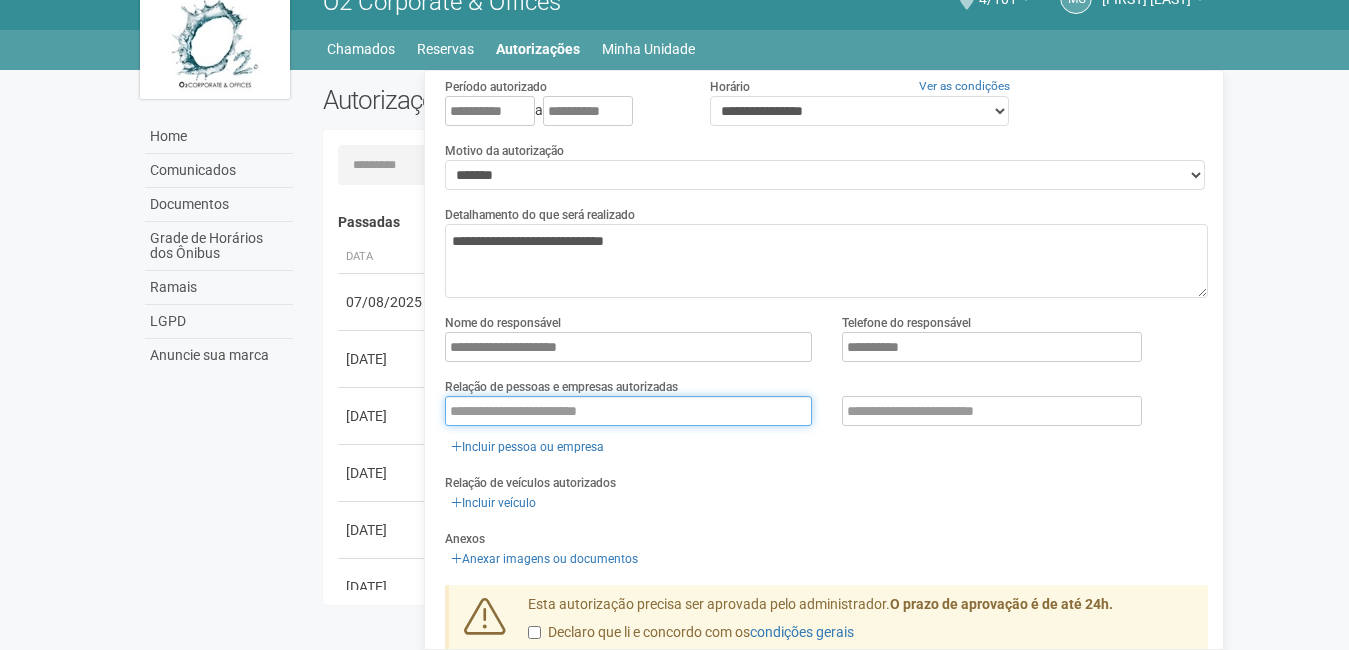type on "**********" 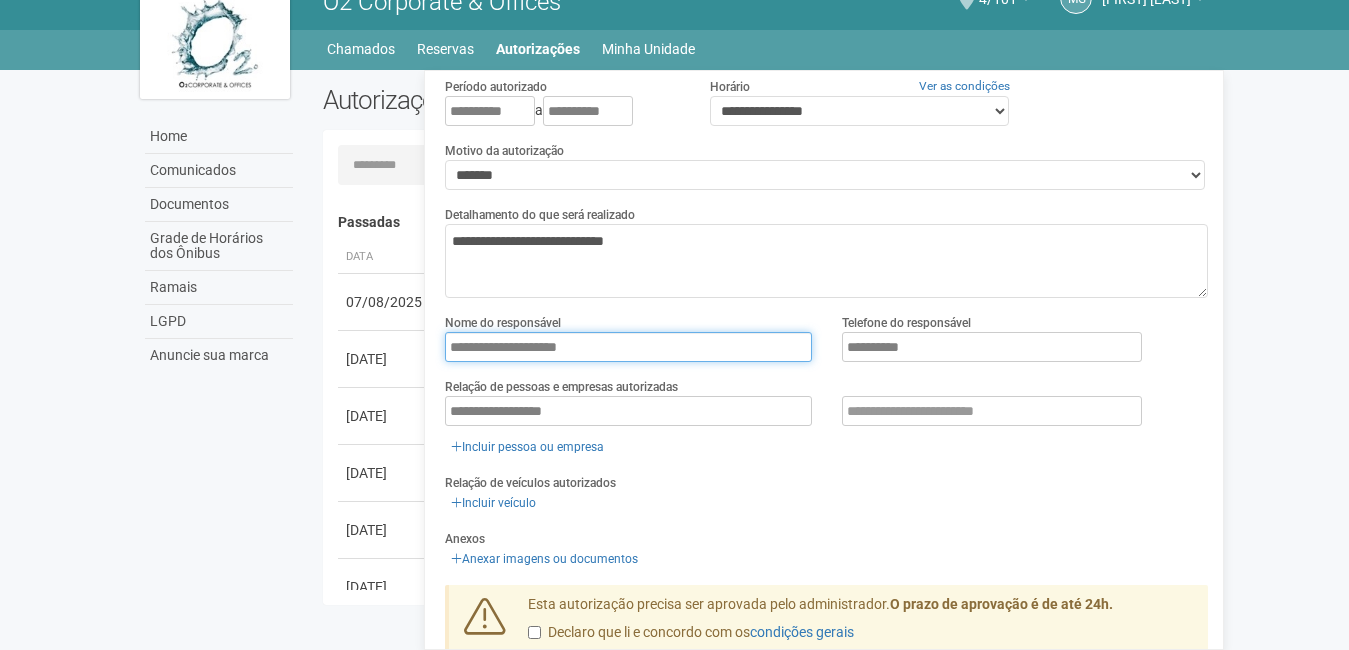 type on "**********" 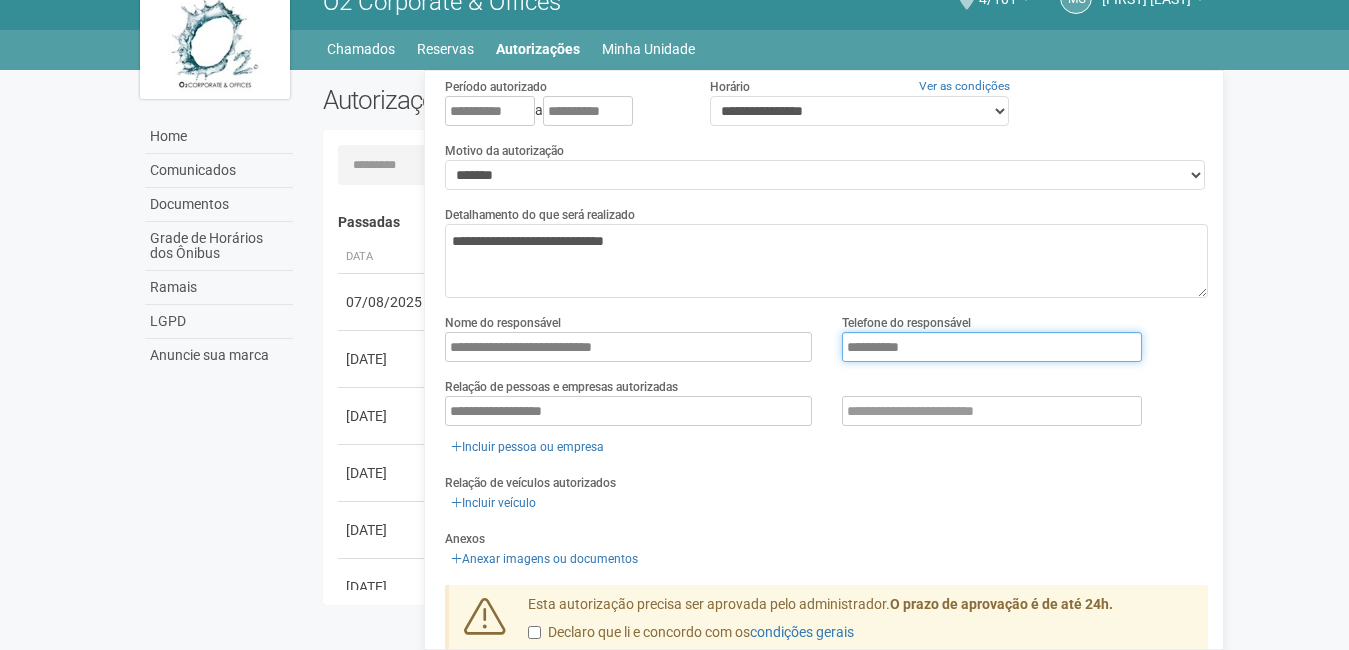 click on "**********" at bounding box center [992, 347] 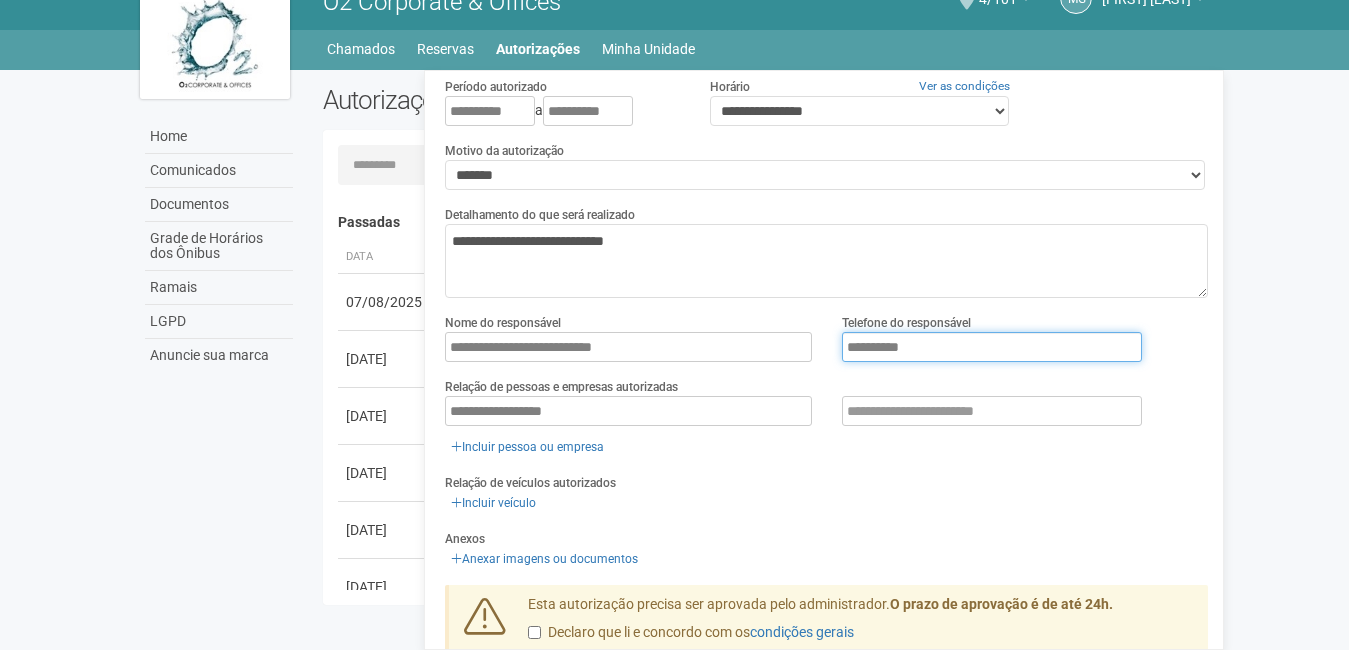 drag, startPoint x: 889, startPoint y: 335, endPoint x: 591, endPoint y: 289, distance: 301.52945 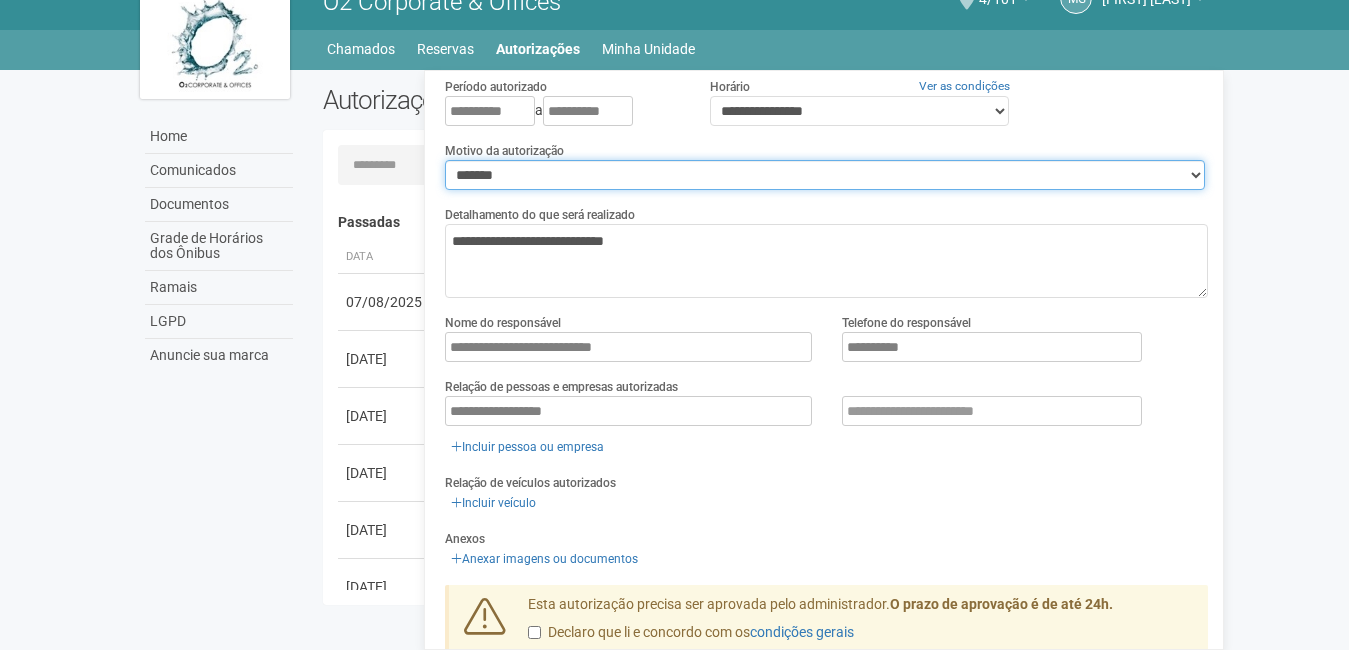 click on "**********" at bounding box center [825, 175] 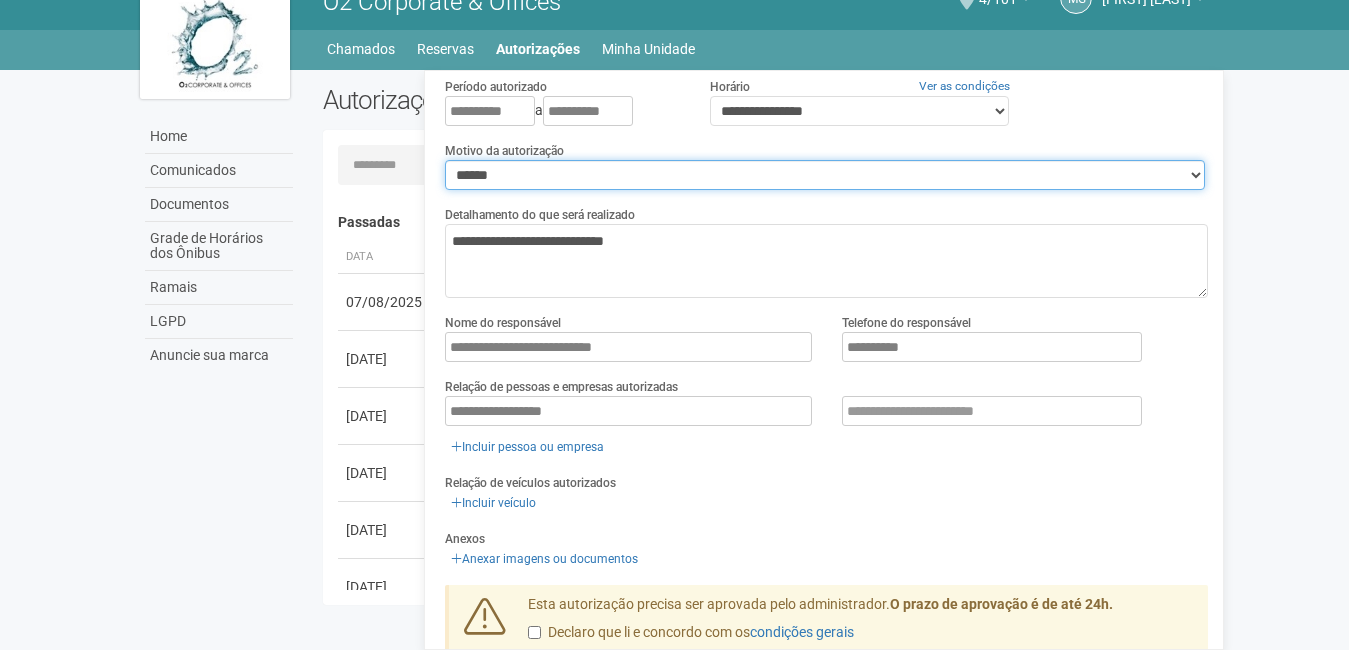 click on "**********" at bounding box center (825, 175) 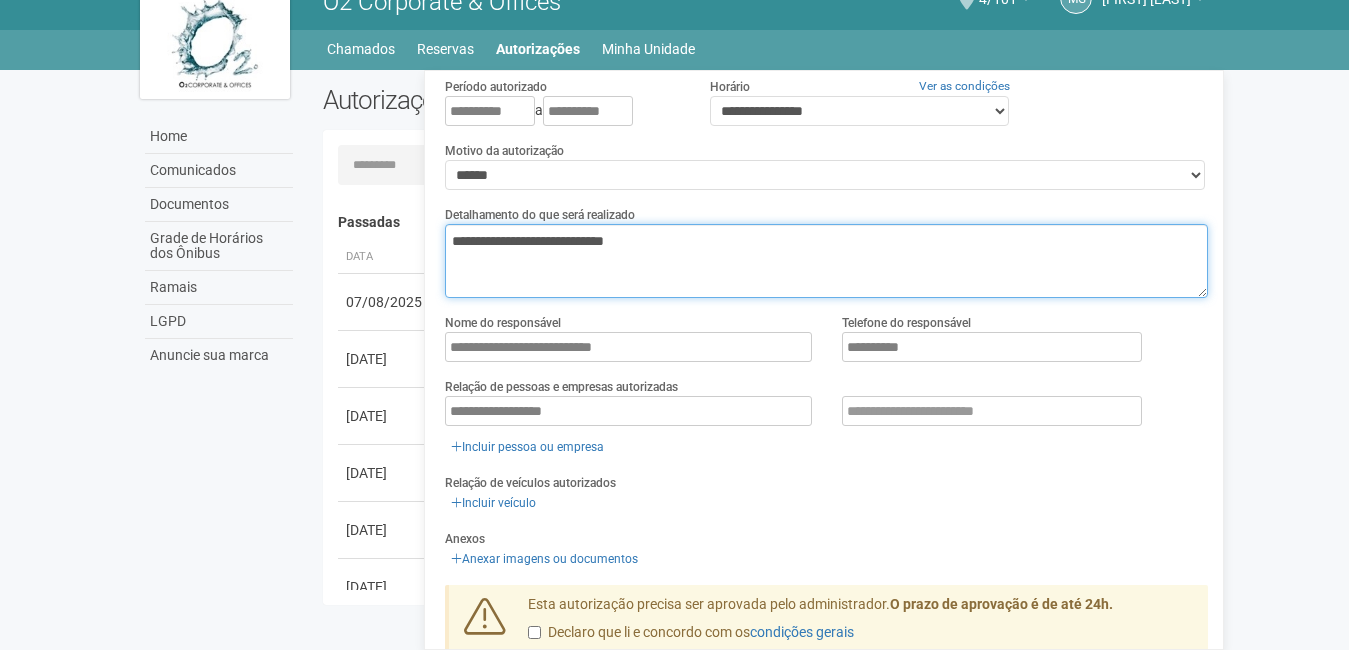 click on "**********" at bounding box center (826, 261) 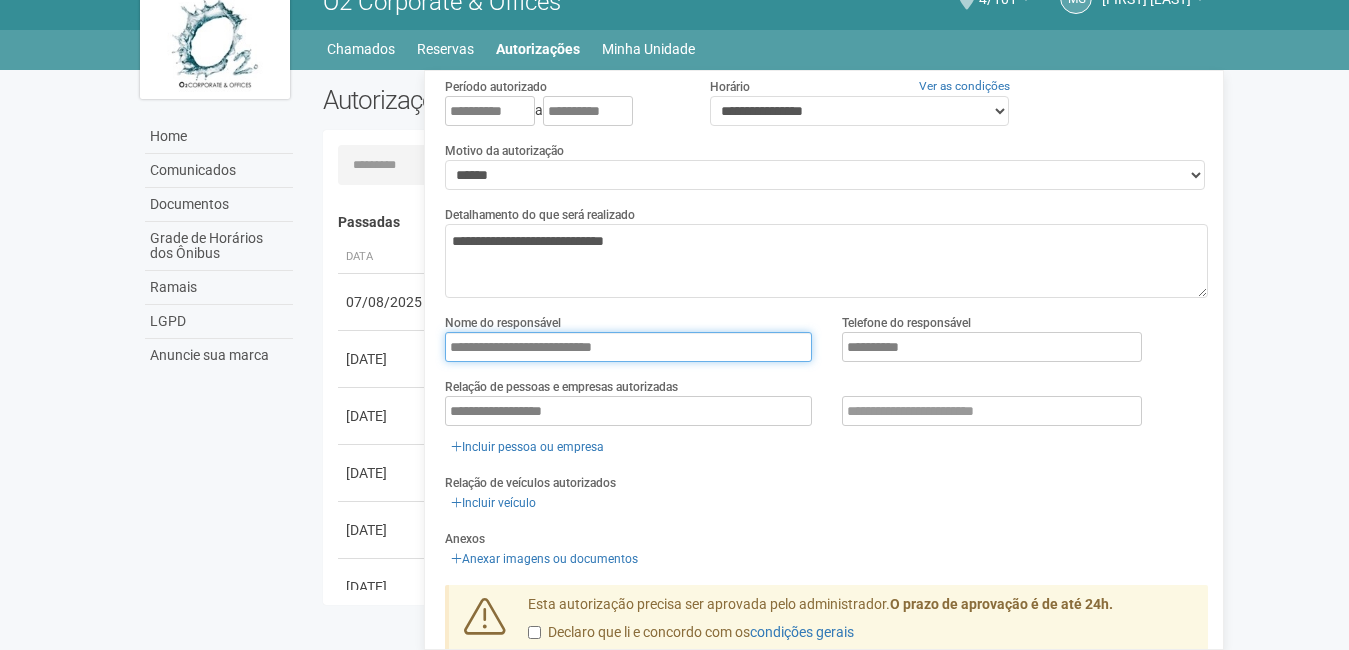 drag, startPoint x: 625, startPoint y: 351, endPoint x: 334, endPoint y: 313, distance: 293.4706 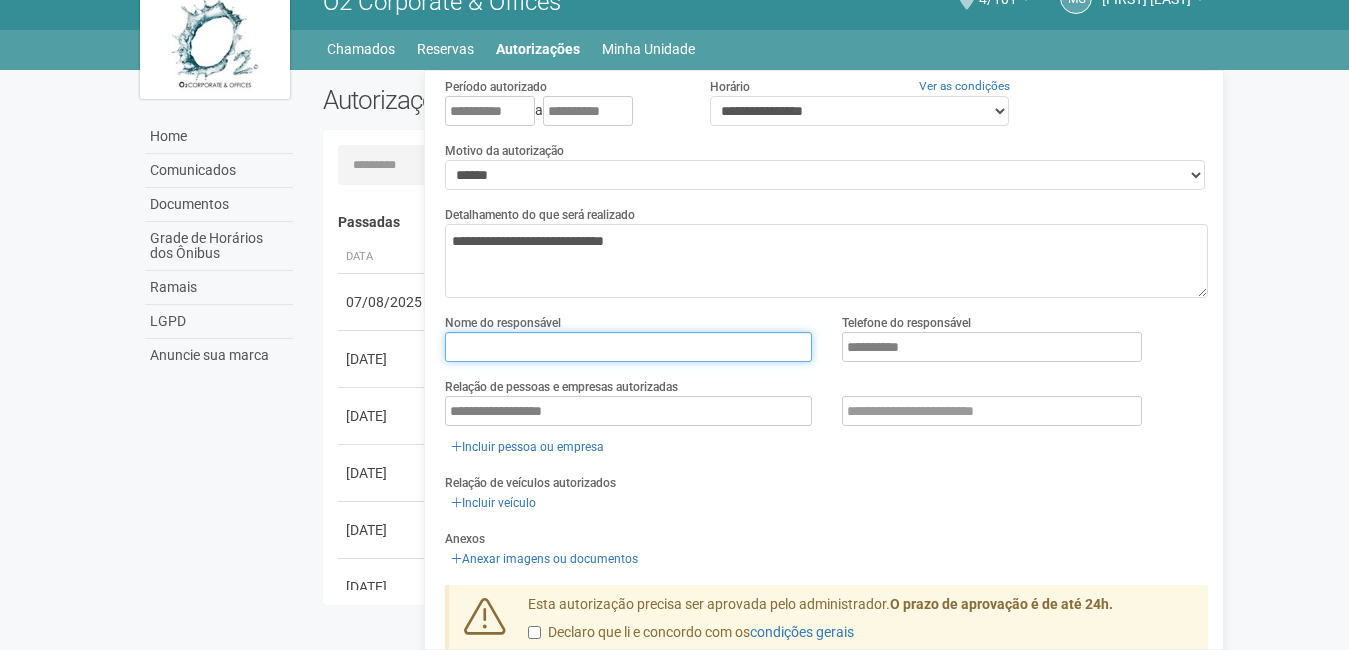 type 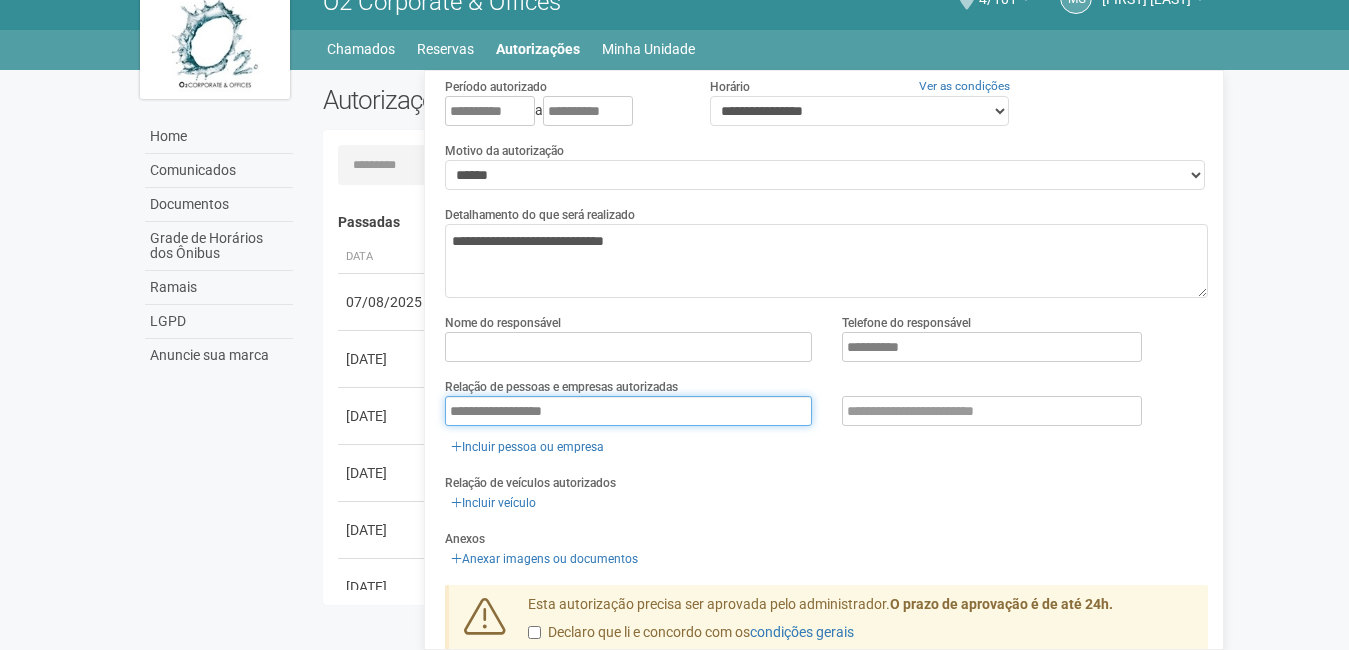 click on "**********" at bounding box center (628, 411) 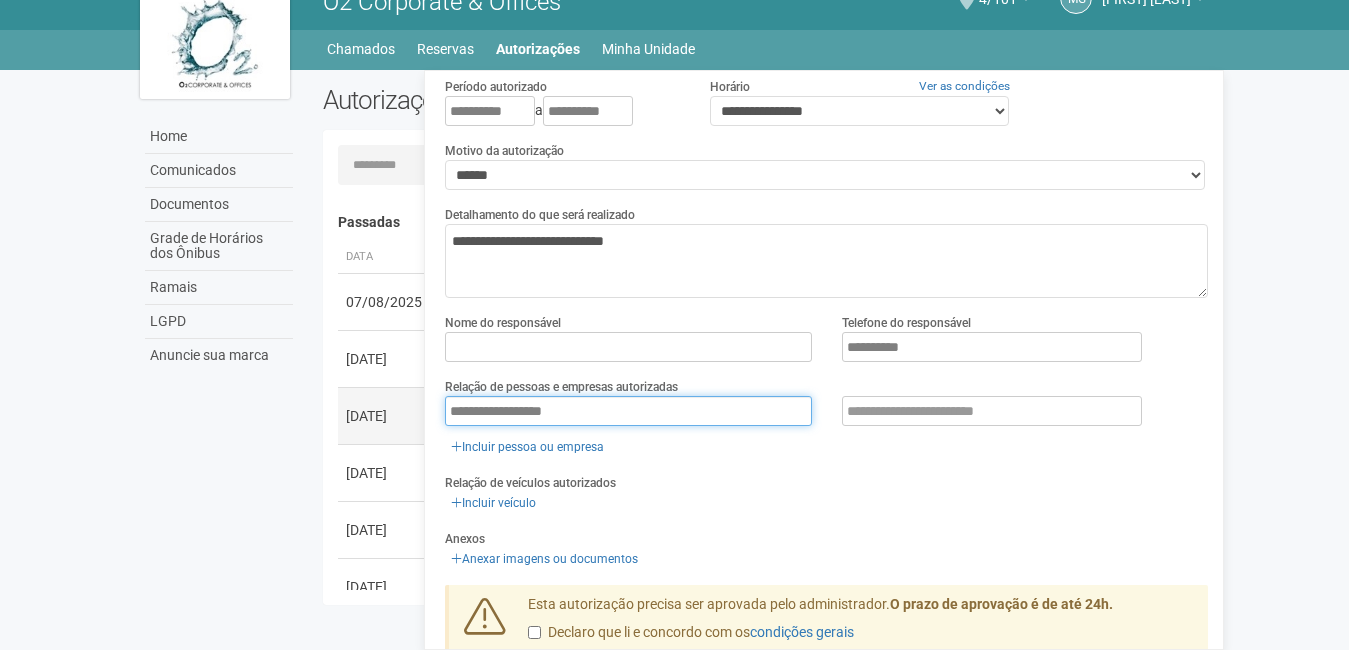 drag, startPoint x: 614, startPoint y: 410, endPoint x: 408, endPoint y: 408, distance: 206.0097 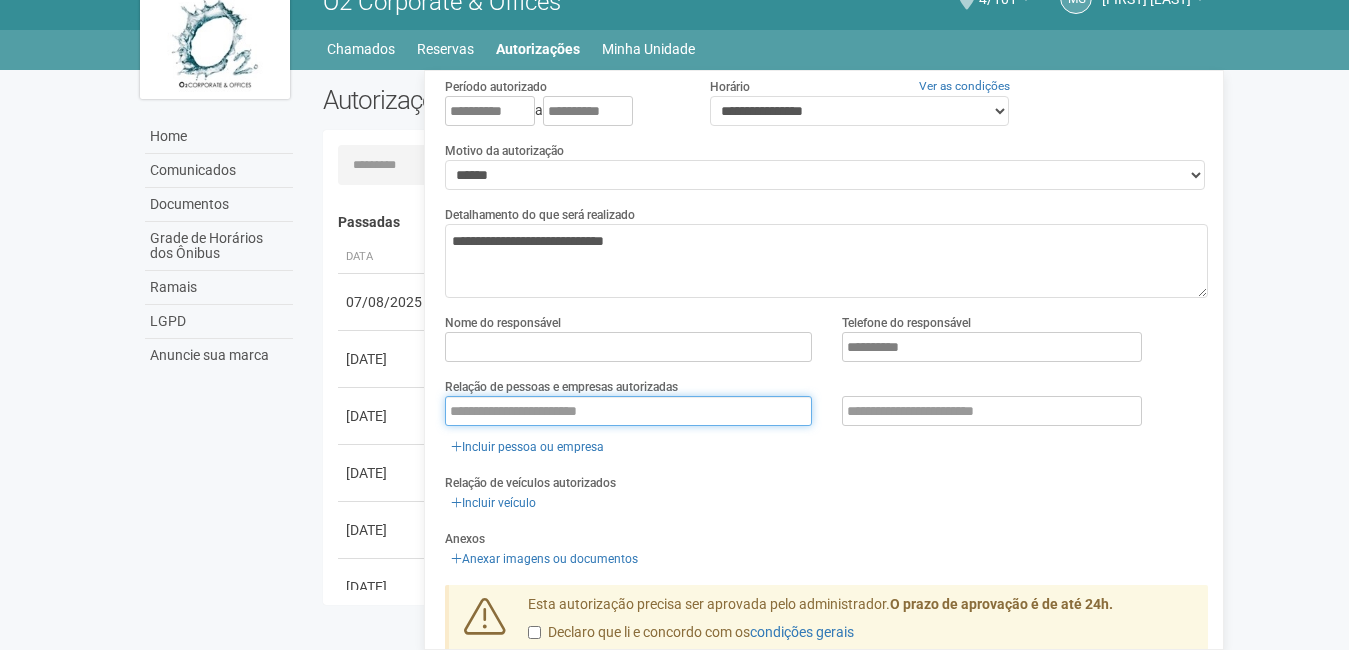 type 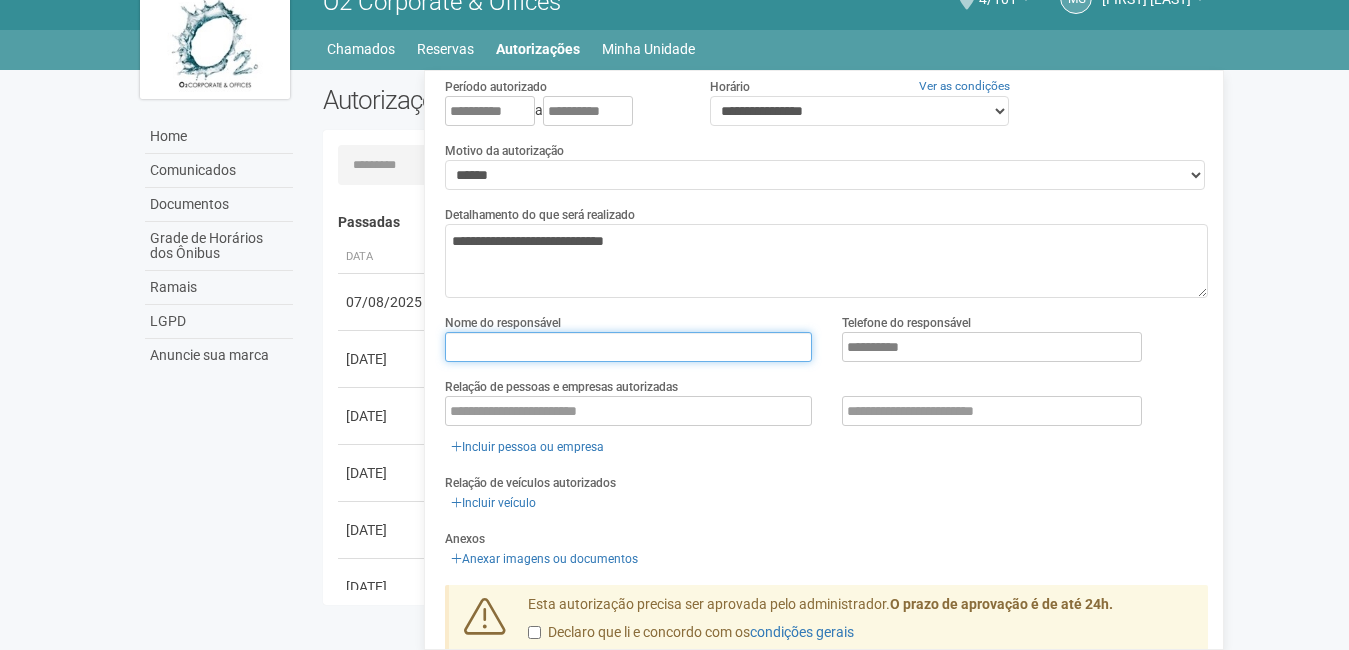 click at bounding box center (628, 347) 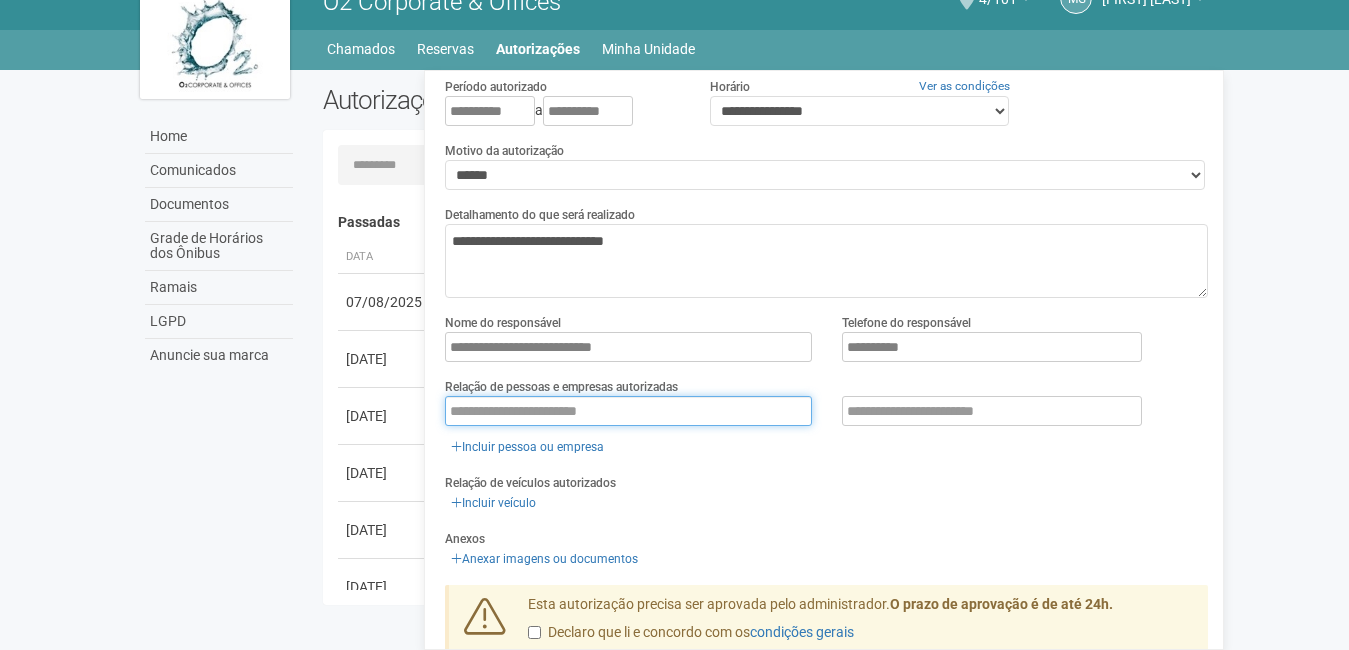 type on "*****" 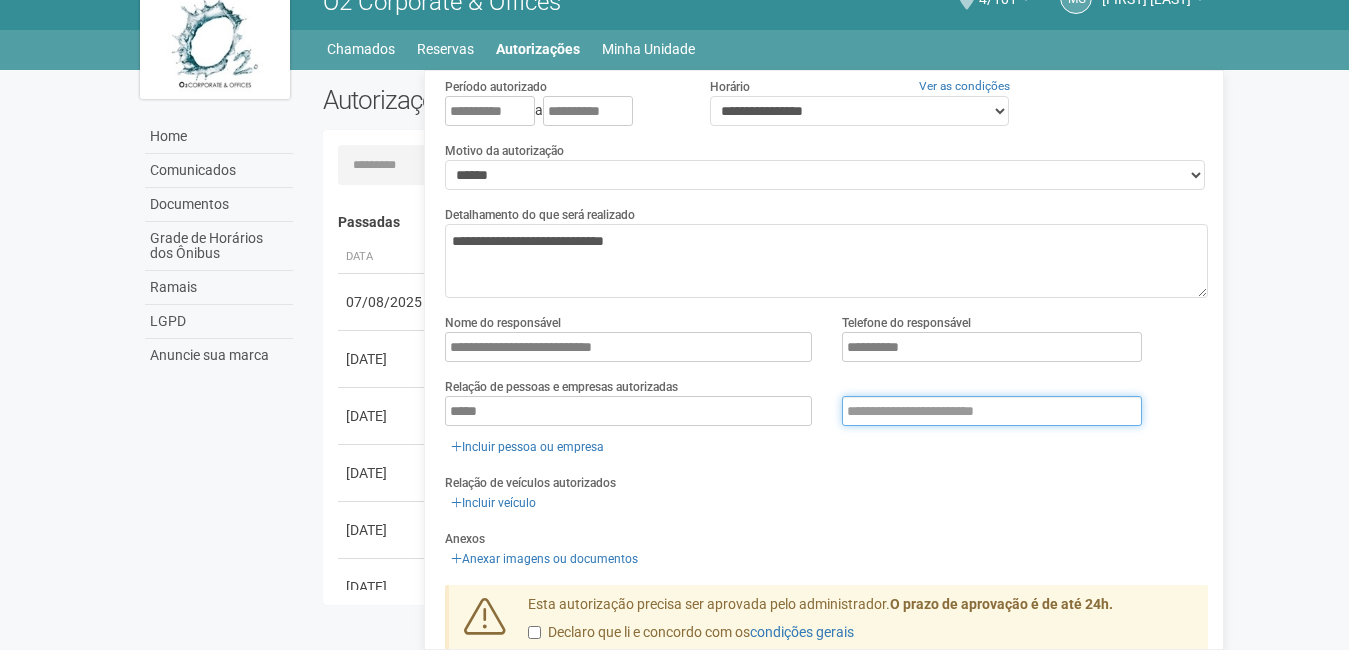 type on "**********" 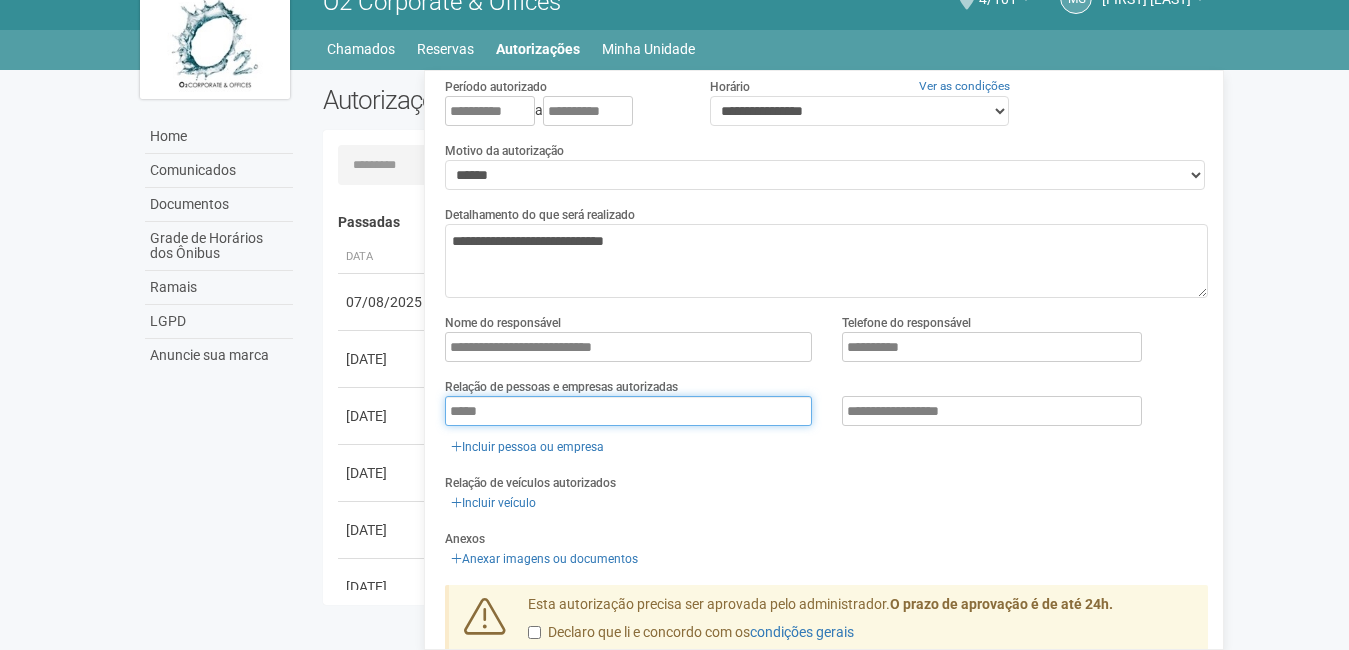 click on "*****" at bounding box center [628, 411] 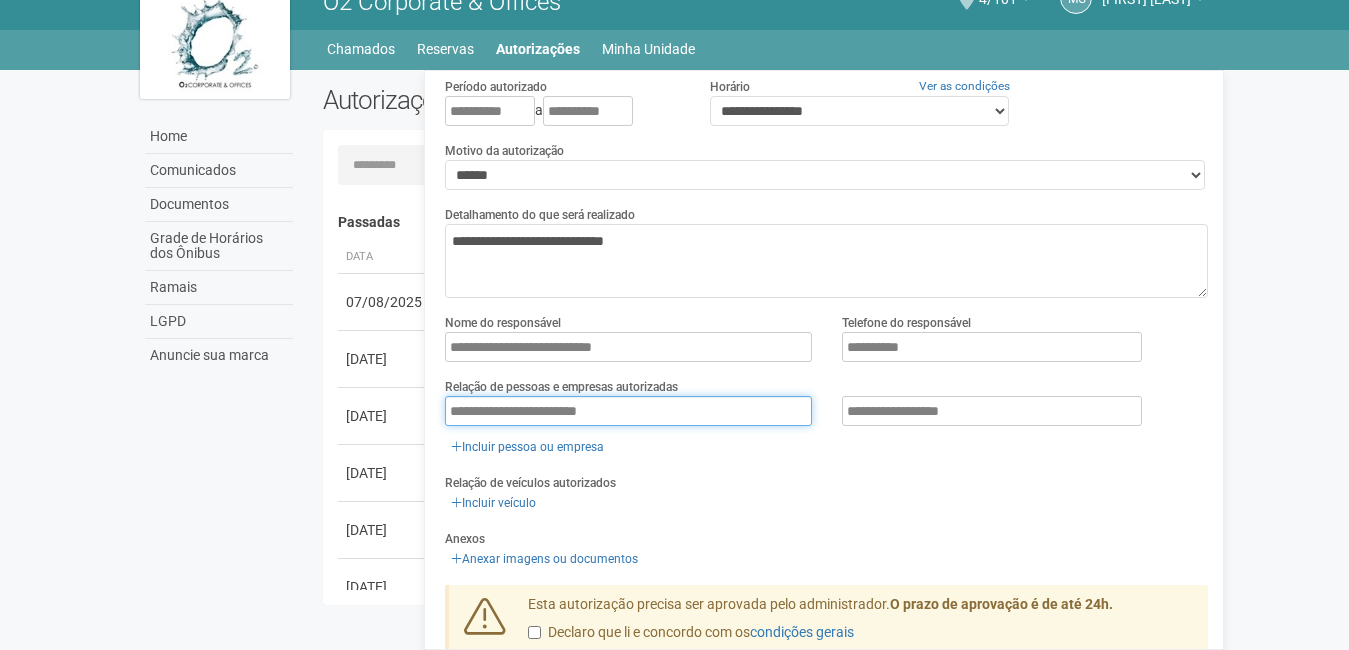 type on "**********" 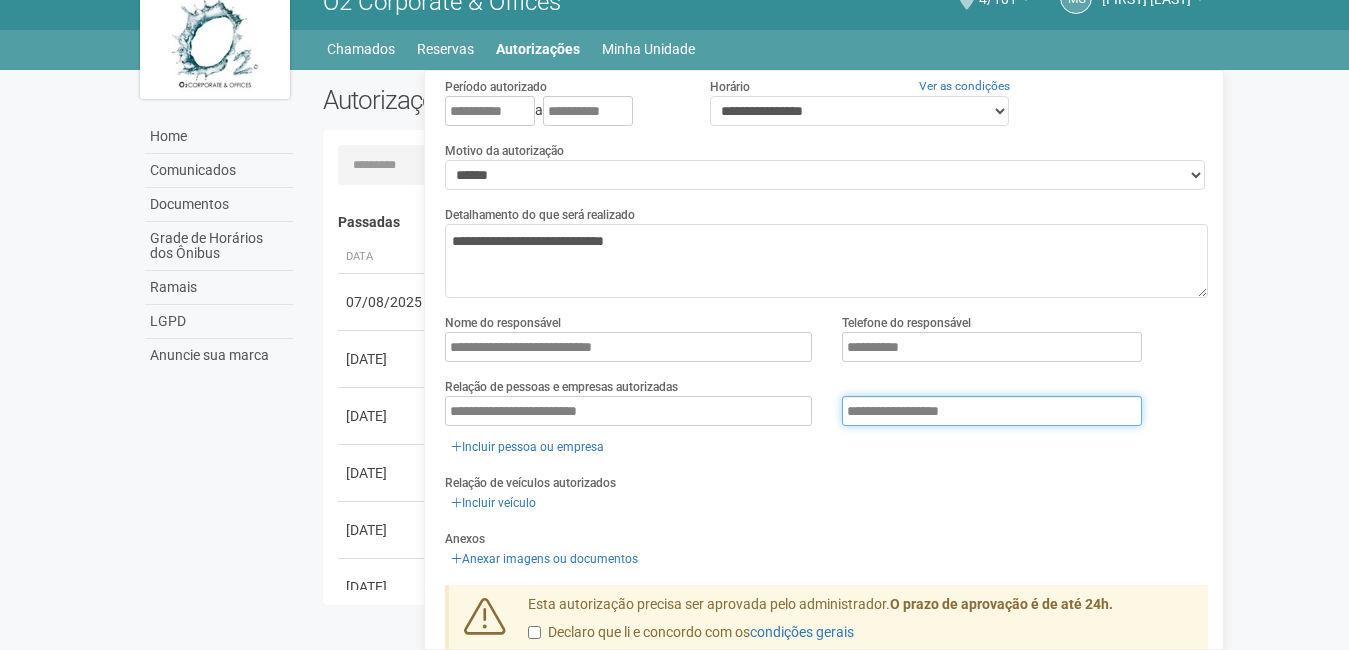drag, startPoint x: 997, startPoint y: 415, endPoint x: 877, endPoint y: 404, distance: 120.50311 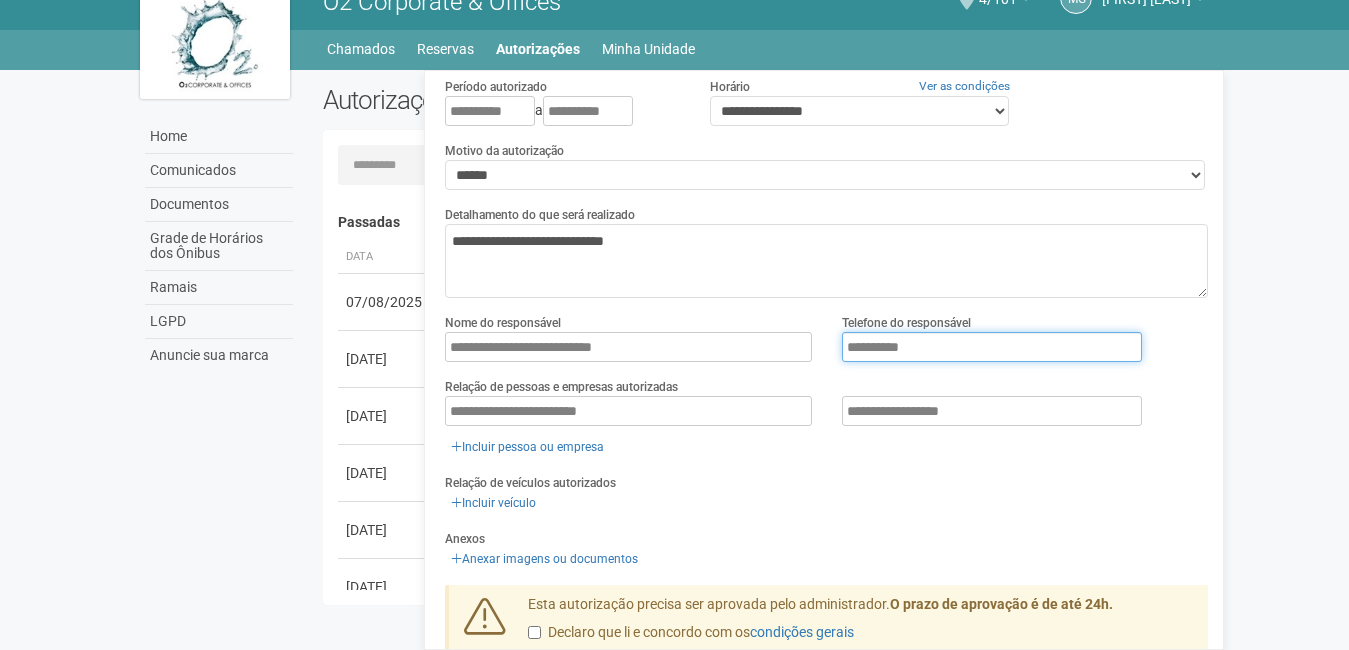 drag, startPoint x: 937, startPoint y: 346, endPoint x: 798, endPoint y: 348, distance: 139.01439 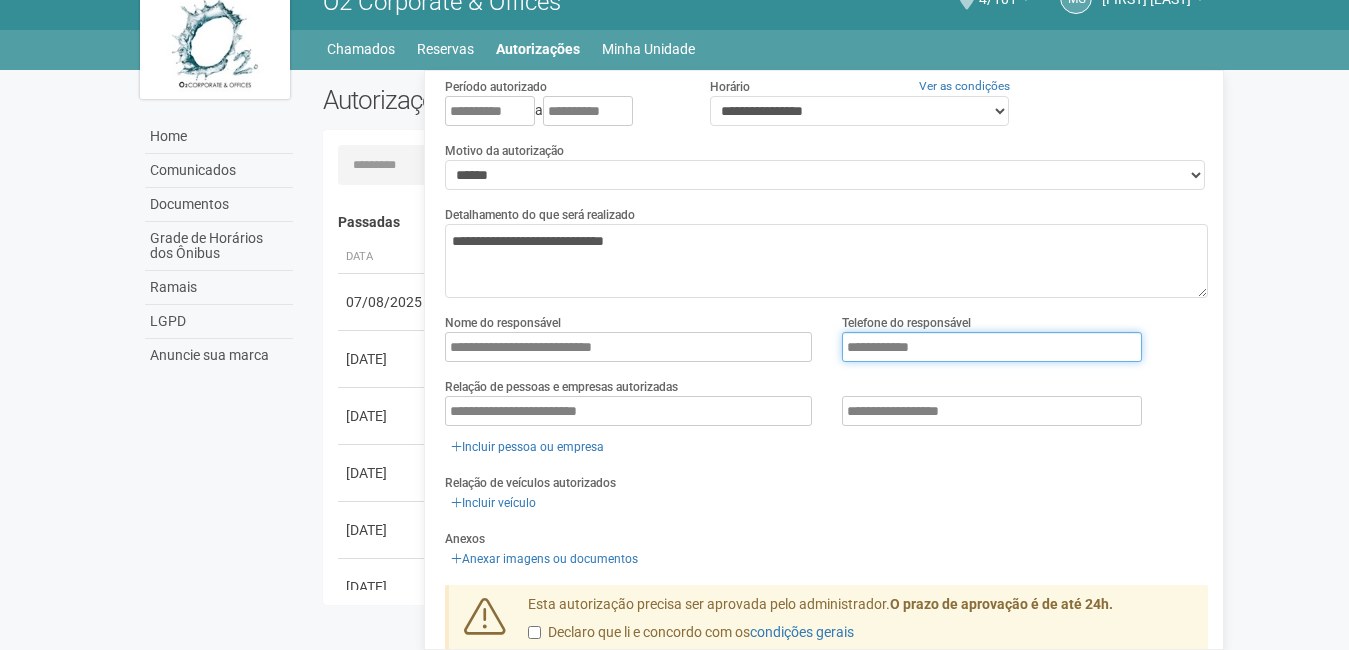 type on "**********" 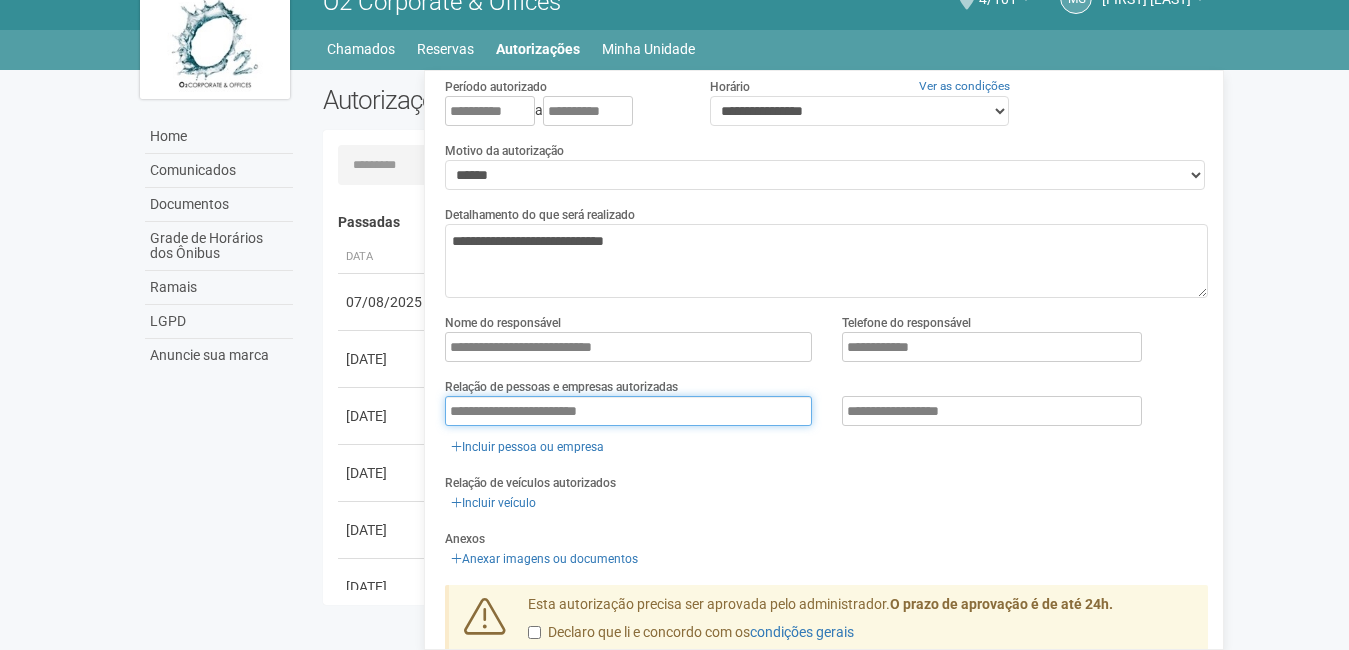 click on "**********" at bounding box center [628, 411] 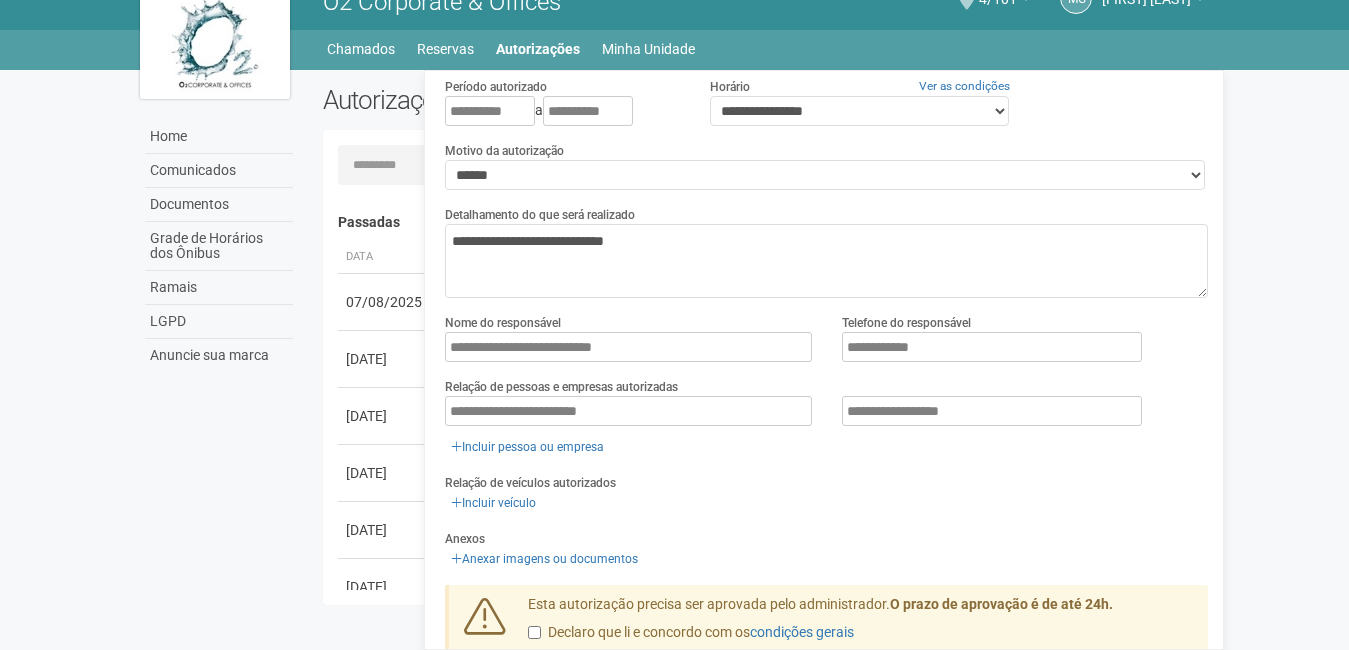 click on "Declaro que li e concordo com os
condições gerais" at bounding box center [691, 633] 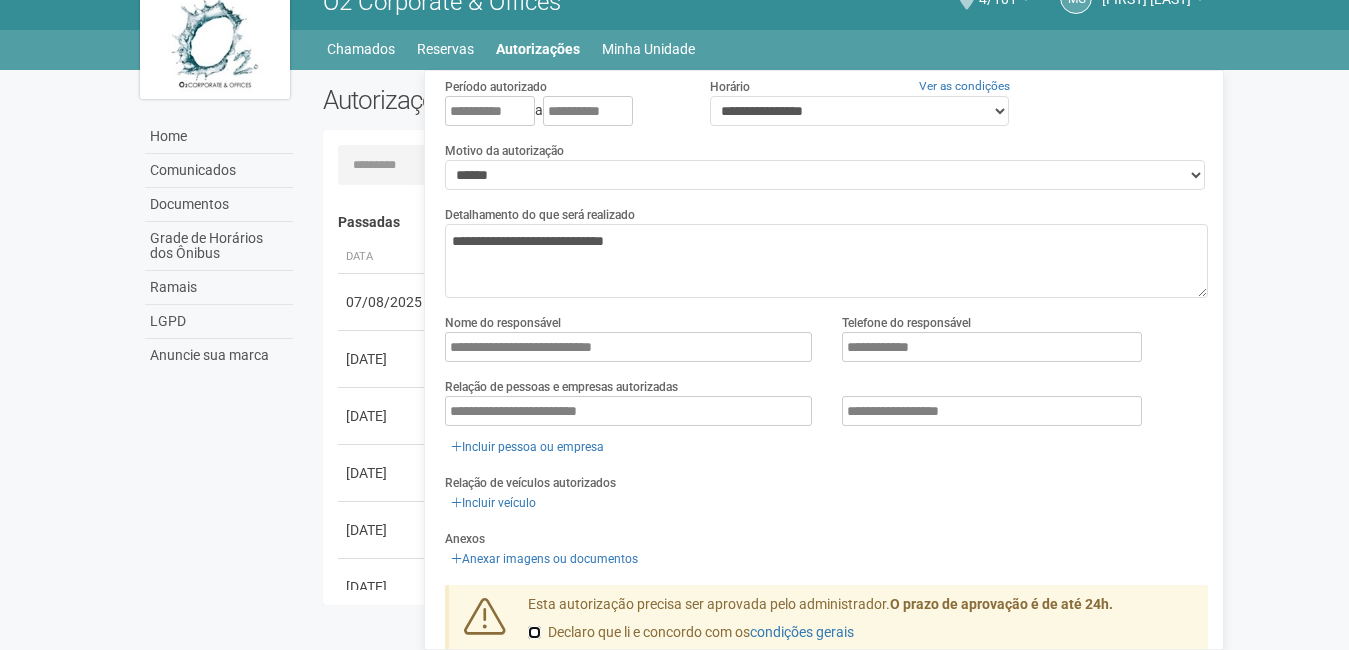 scroll, scrollTop: 0, scrollLeft: 0, axis: both 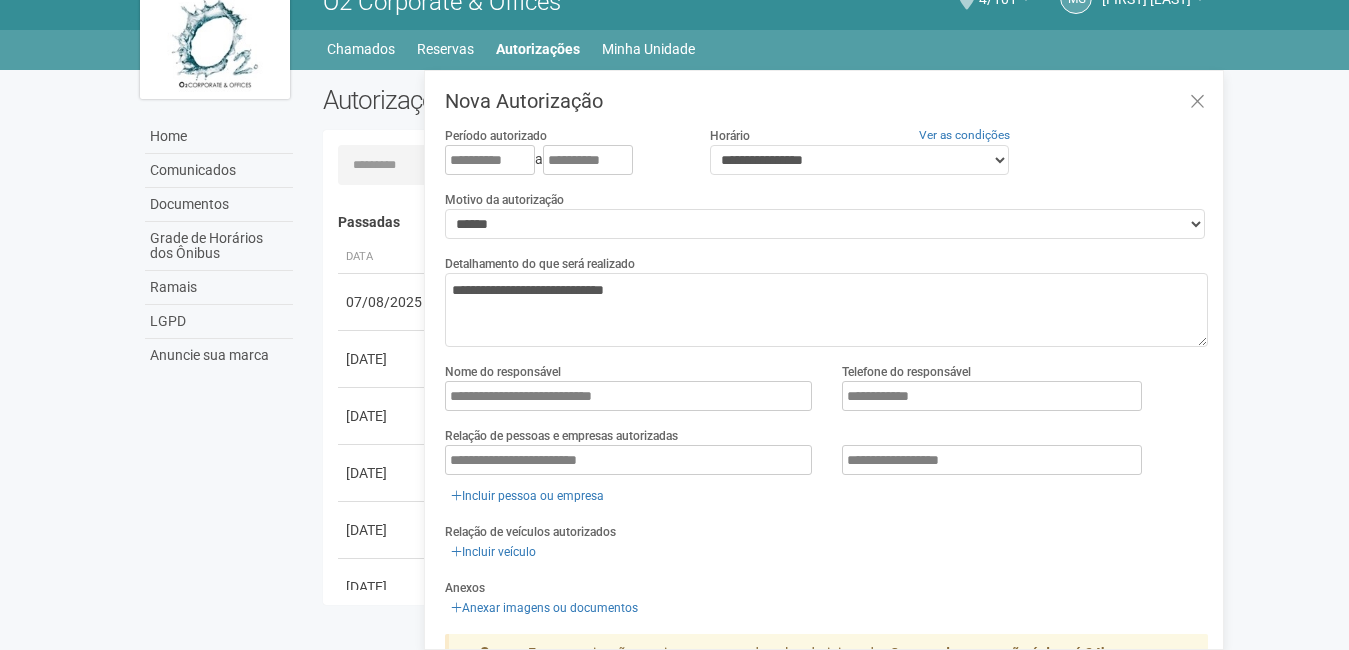click on "**********" at bounding box center [824, 360] 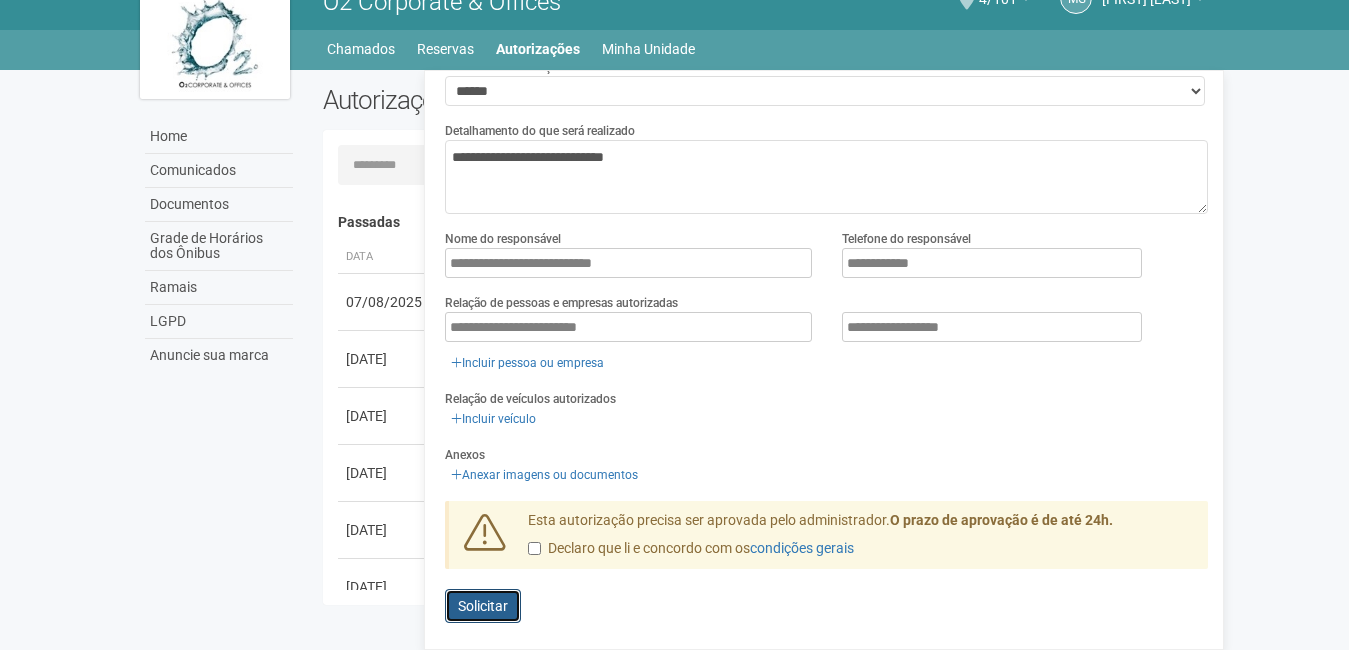 click on "Solicitar" at bounding box center [483, 606] 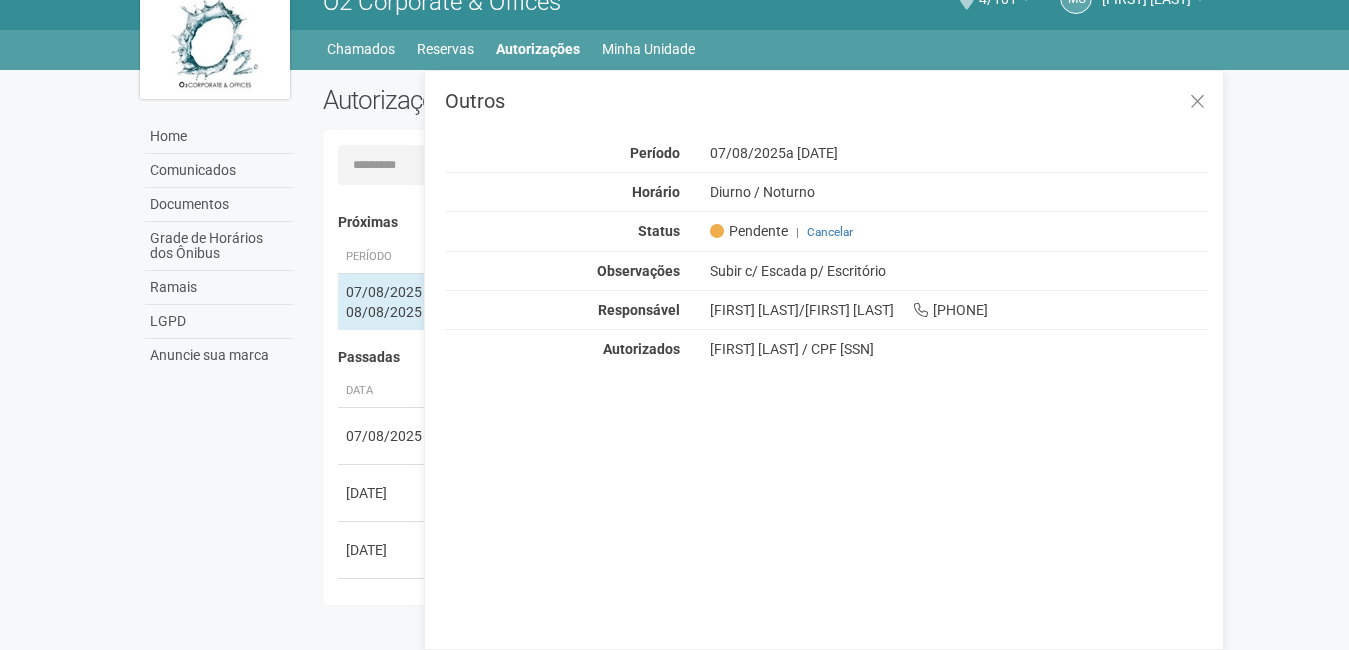 scroll, scrollTop: 0, scrollLeft: 0, axis: both 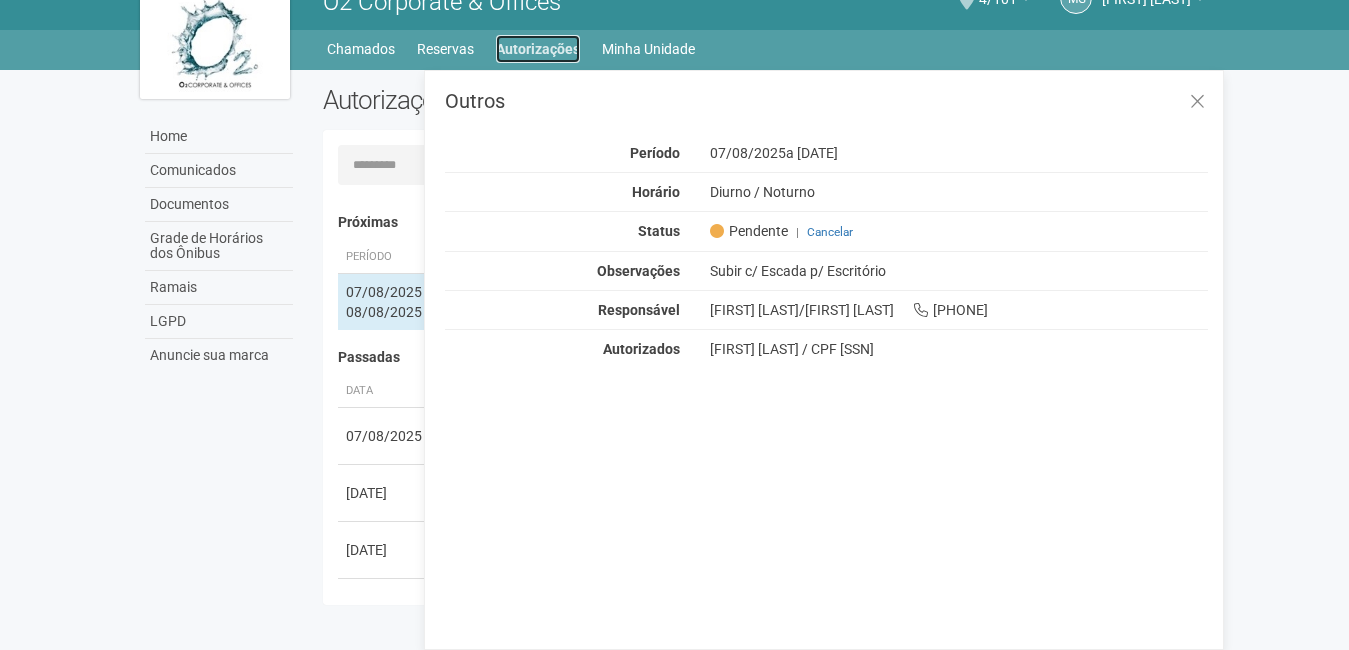 click on "Autorizações" at bounding box center (538, 49) 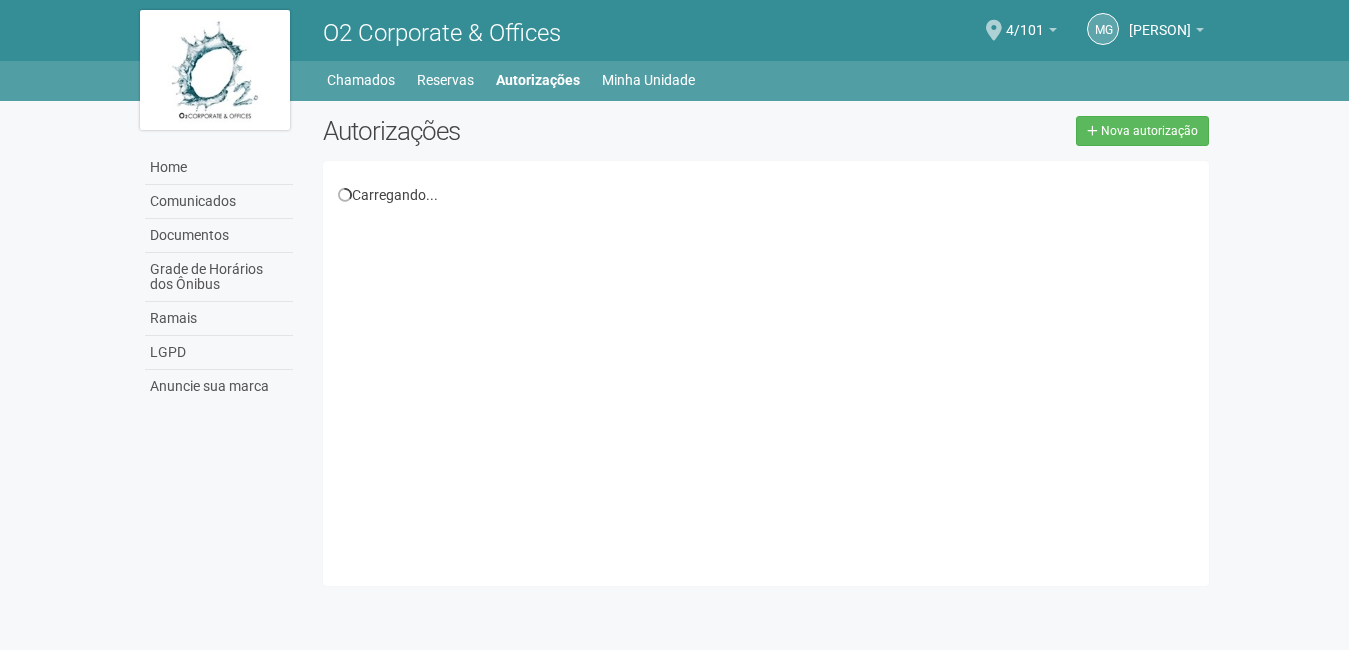 scroll, scrollTop: 0, scrollLeft: 0, axis: both 